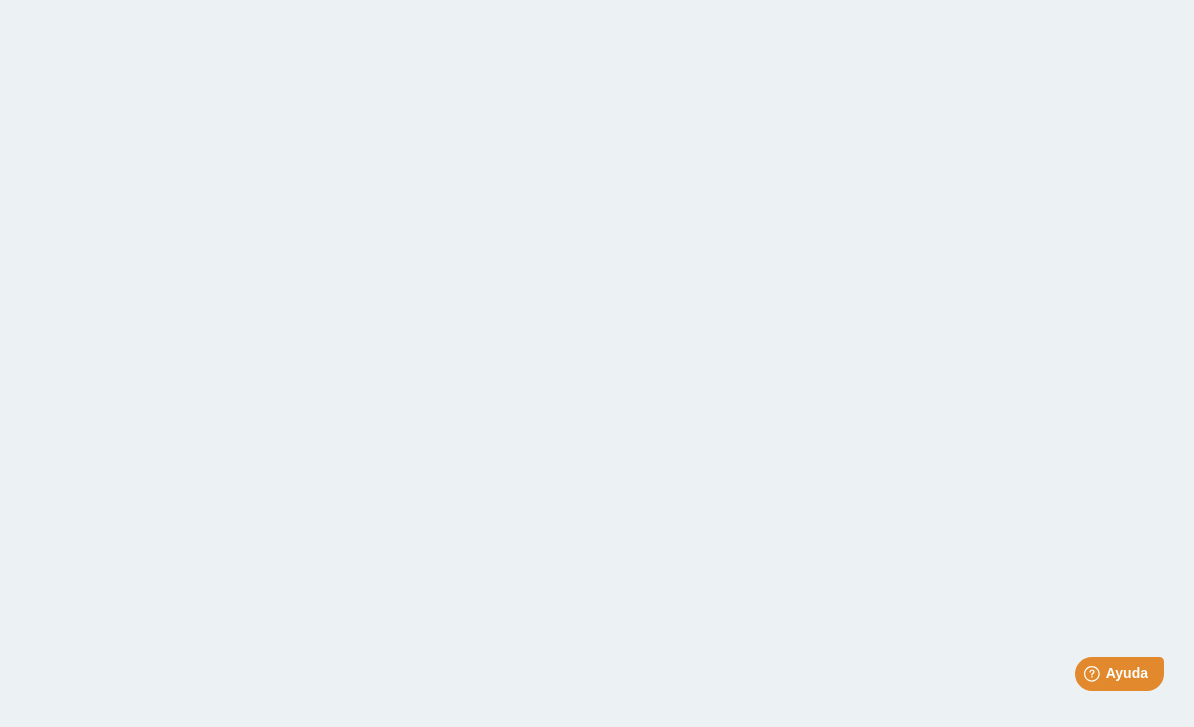 scroll, scrollTop: 0, scrollLeft: 0, axis: both 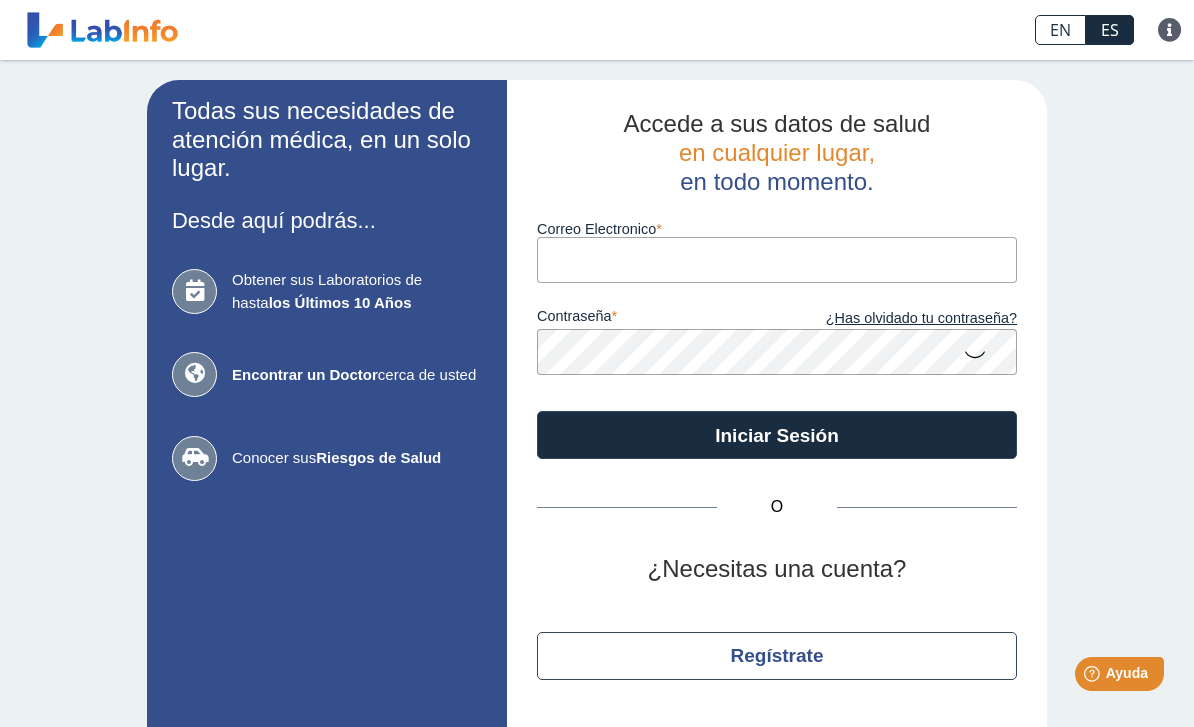 click on "Correo Electronico" at bounding box center (777, 259) 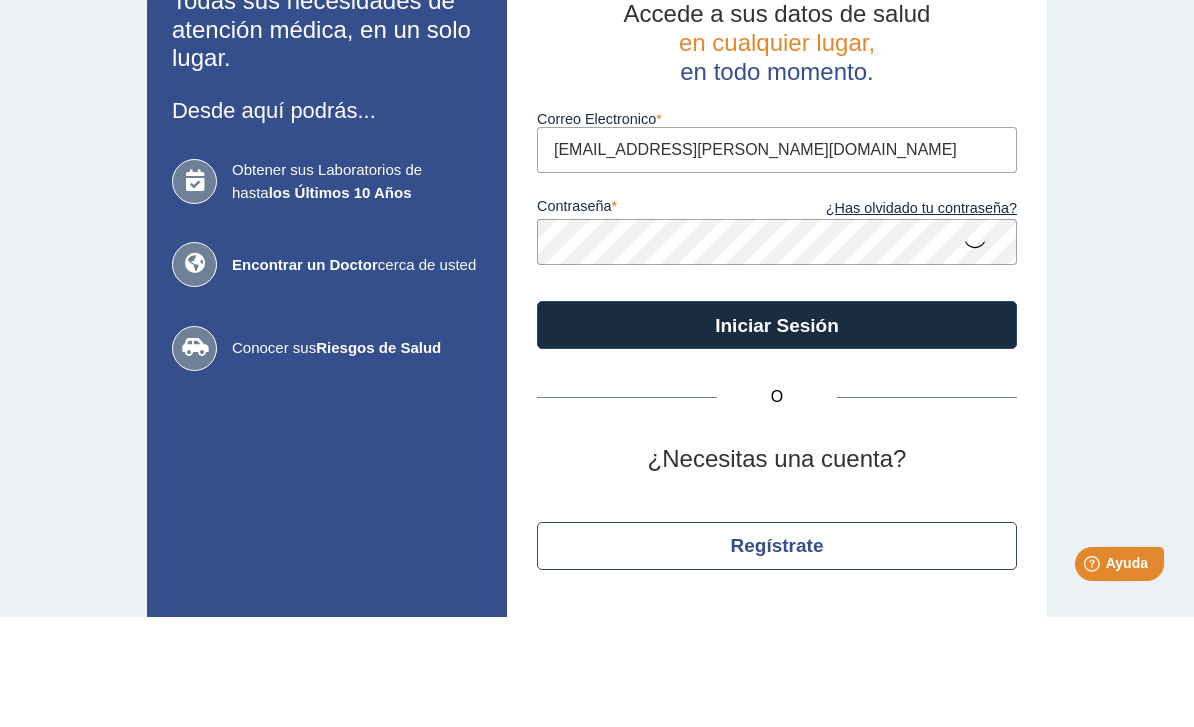 type on "[EMAIL_ADDRESS][PERSON_NAME][DOMAIN_NAME]" 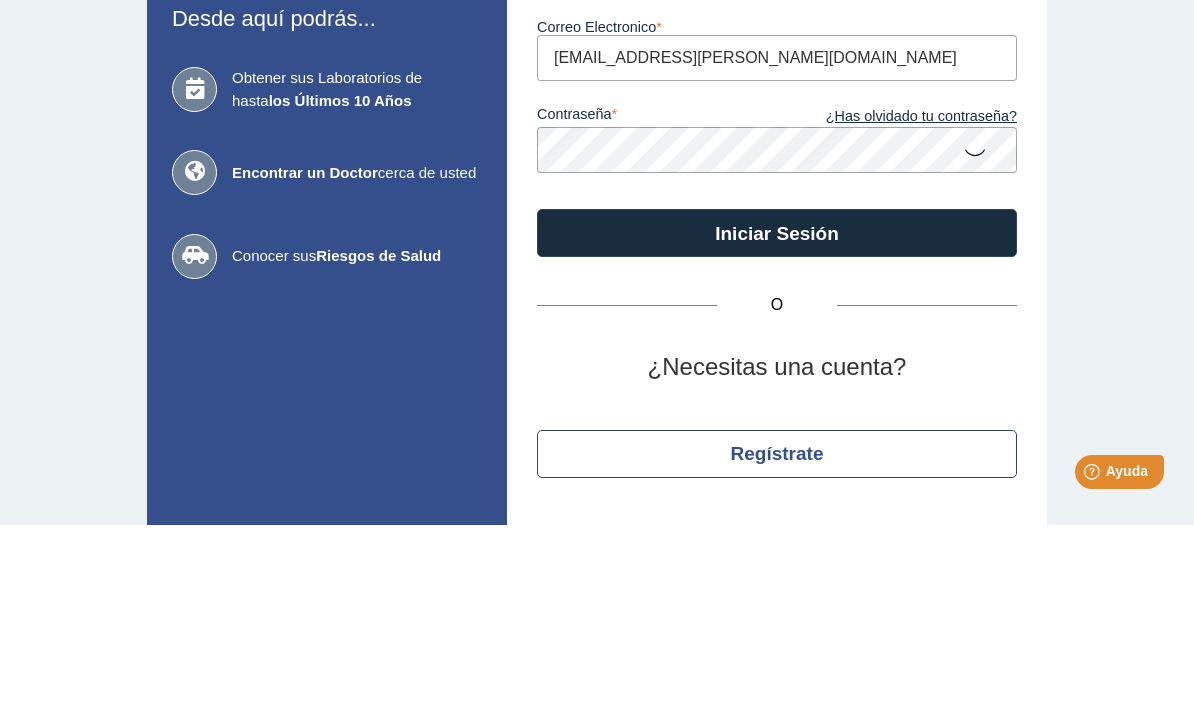 click on "Todas sus necesidades de atención médica, en un solo lugar. Desde aquí podrás... Obtener sus Laboratorios de hasta  los Últimos 10 Años Encontrar un Doctor  cerca de usted Conocer sus  Riesgos de Salud ¡Cumplimos con HIPAA! Accede a sus datos de salud     en cualquier lugar,     en todo momento. Correo Electronico [EMAIL_ADDRESS][PERSON_NAME][DOMAIN_NAME] contraseña ¿Has olvidado tu contraseña? Iniciar Sesión O ¿Necesitas una cuenta? Regístrate" 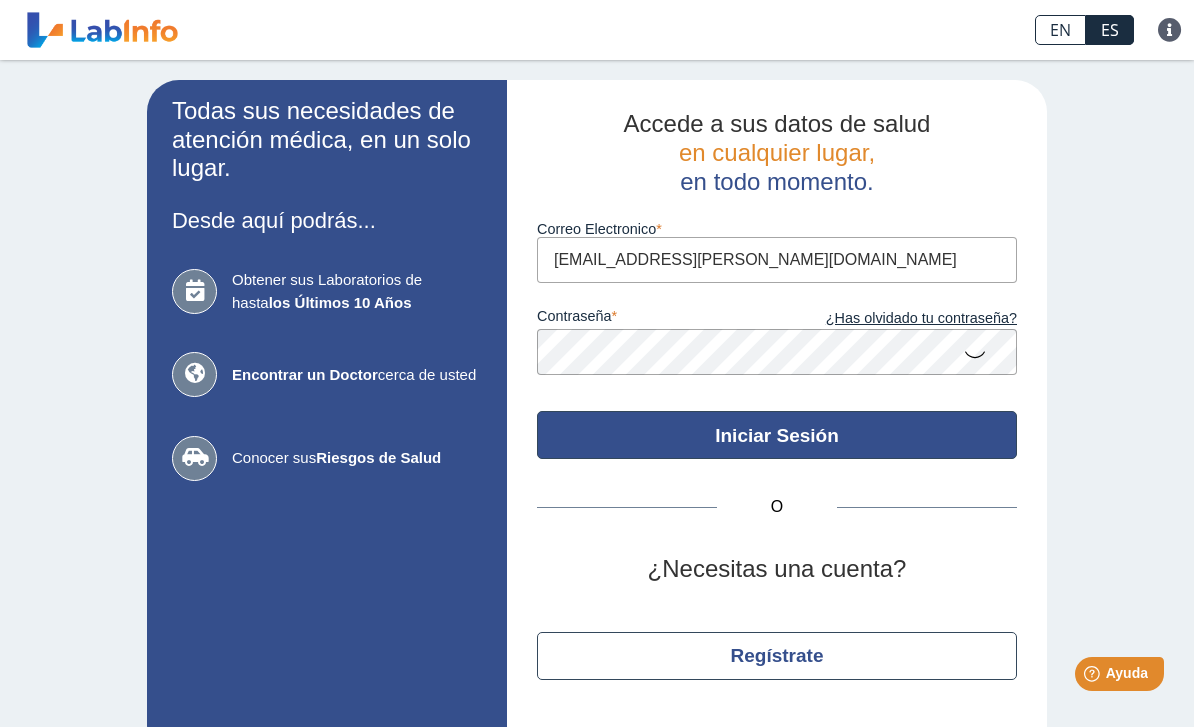 click on "Iniciar Sesión" 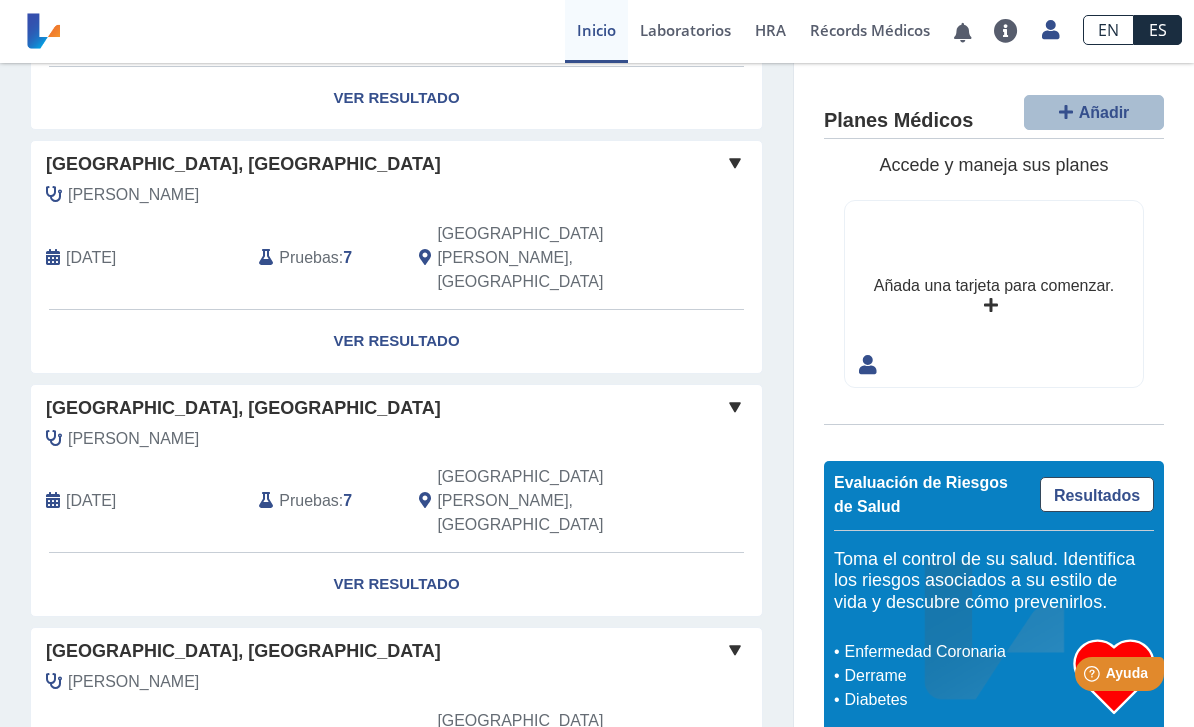 scroll, scrollTop: 319, scrollLeft: 0, axis: vertical 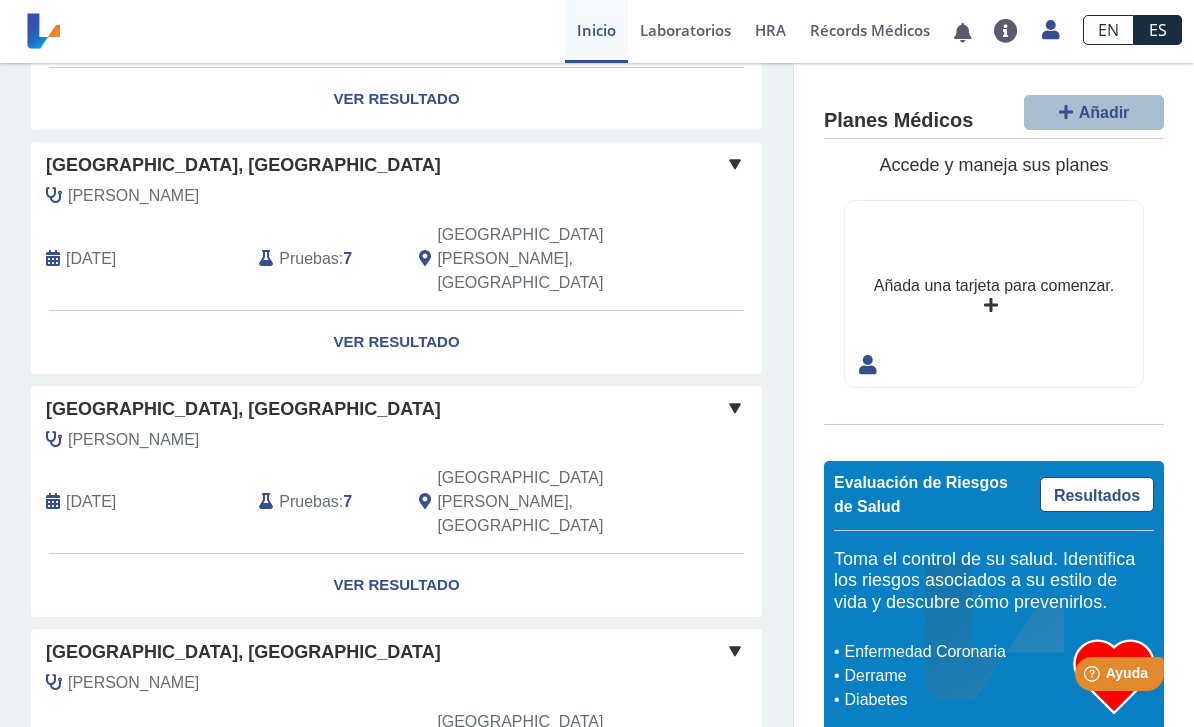 click on "Pruebas :  2" 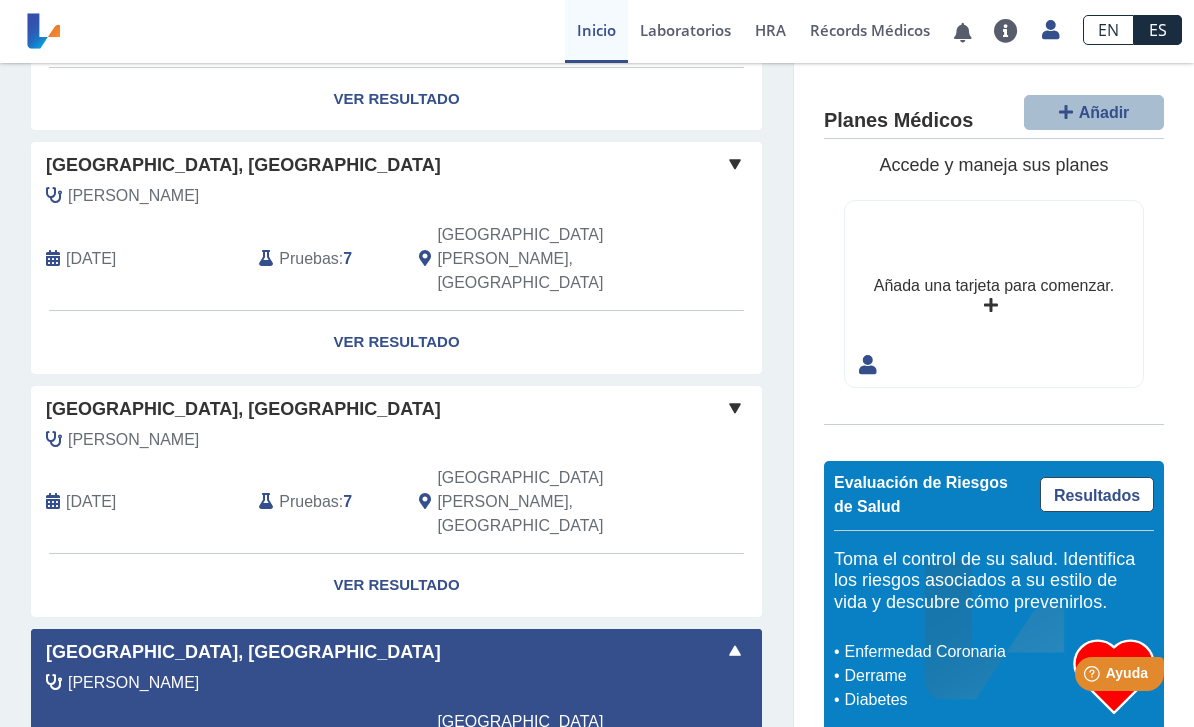 click on "BMP" 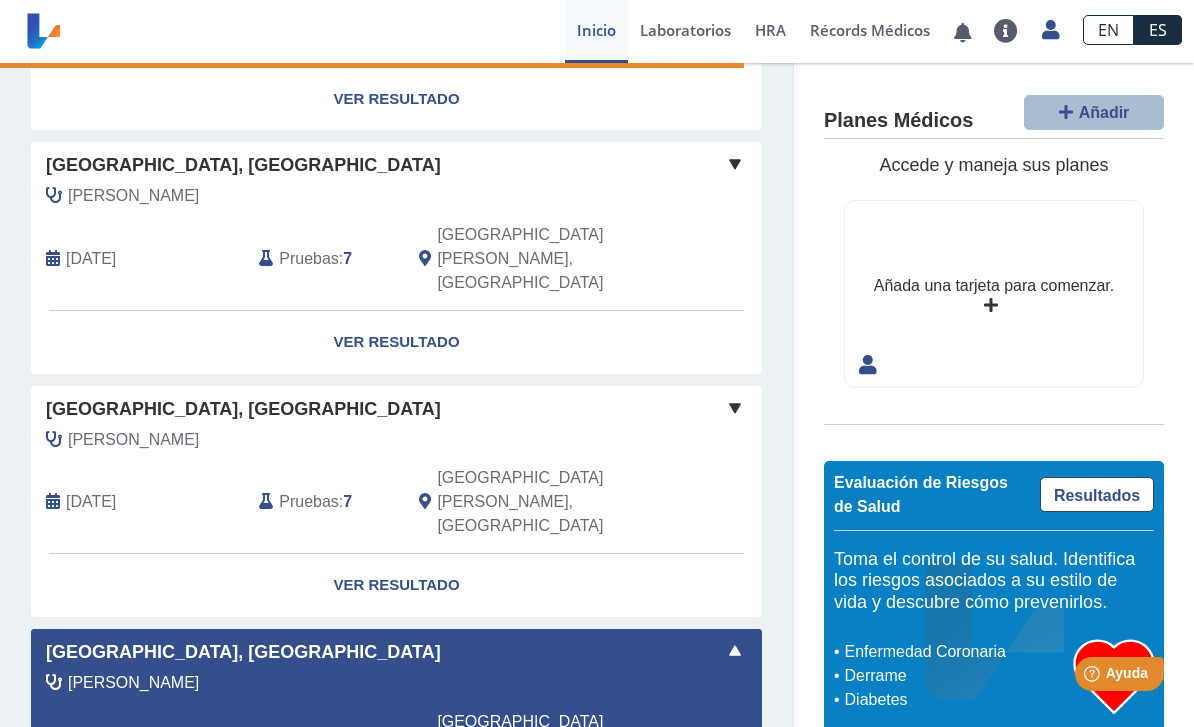 select on "***" 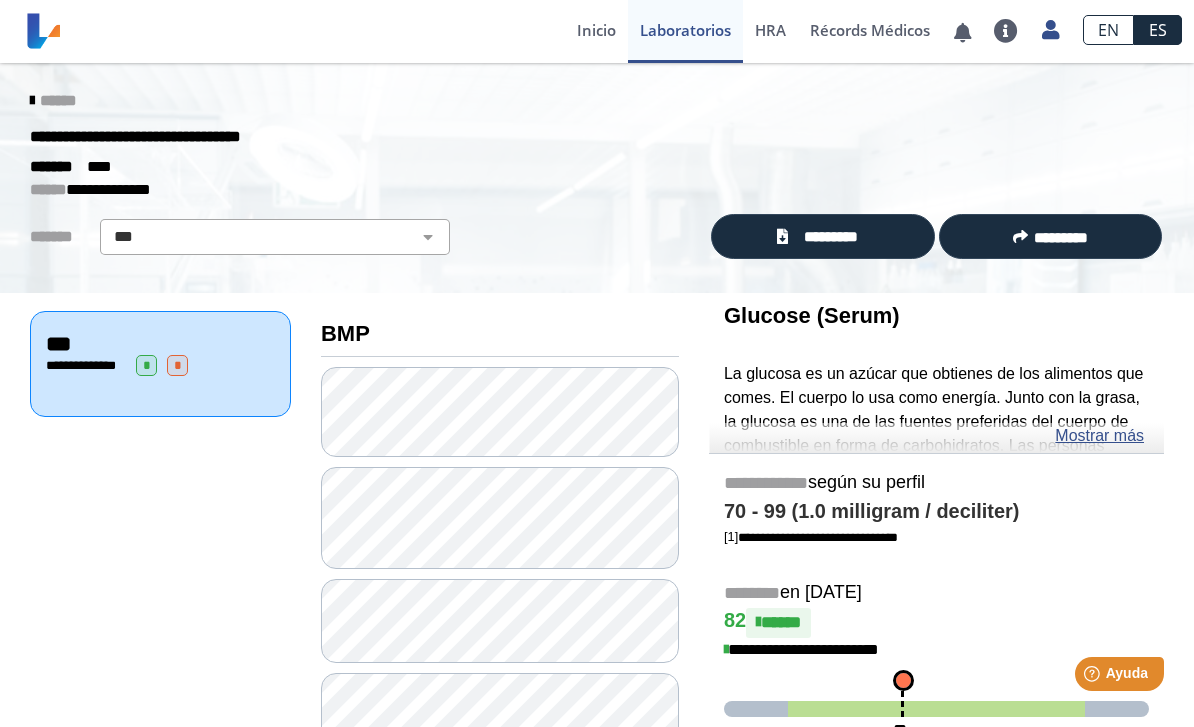 scroll, scrollTop: 0, scrollLeft: 0, axis: both 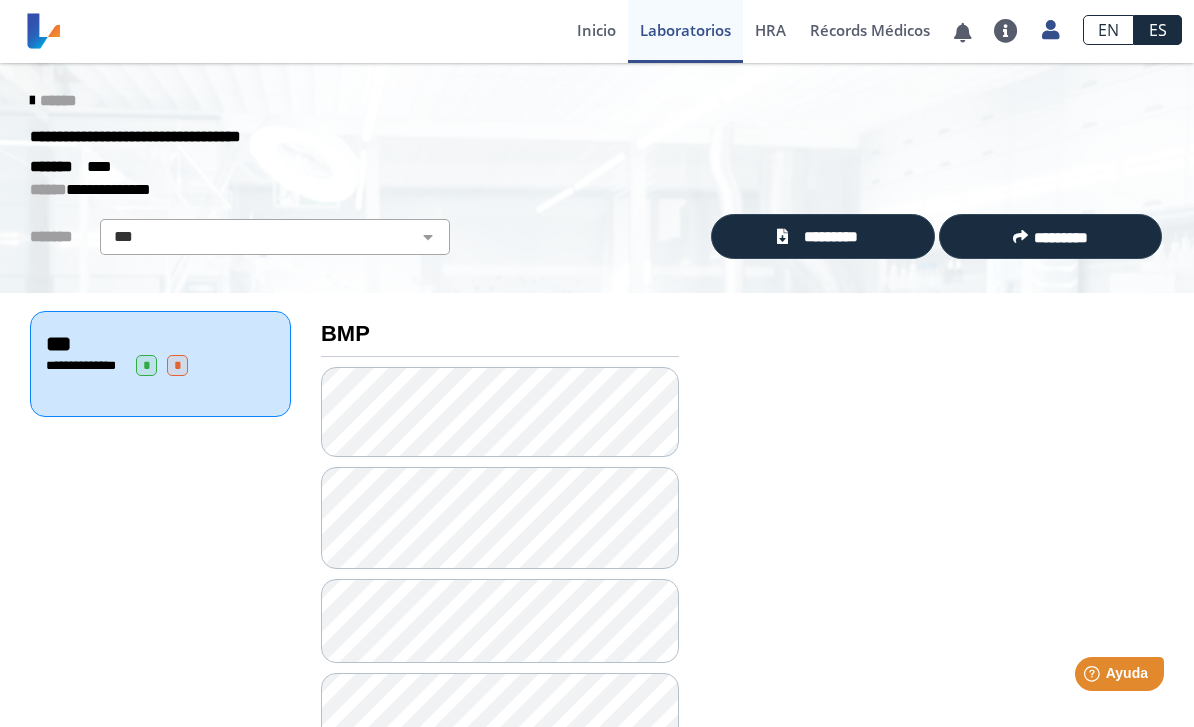 click on "**********" 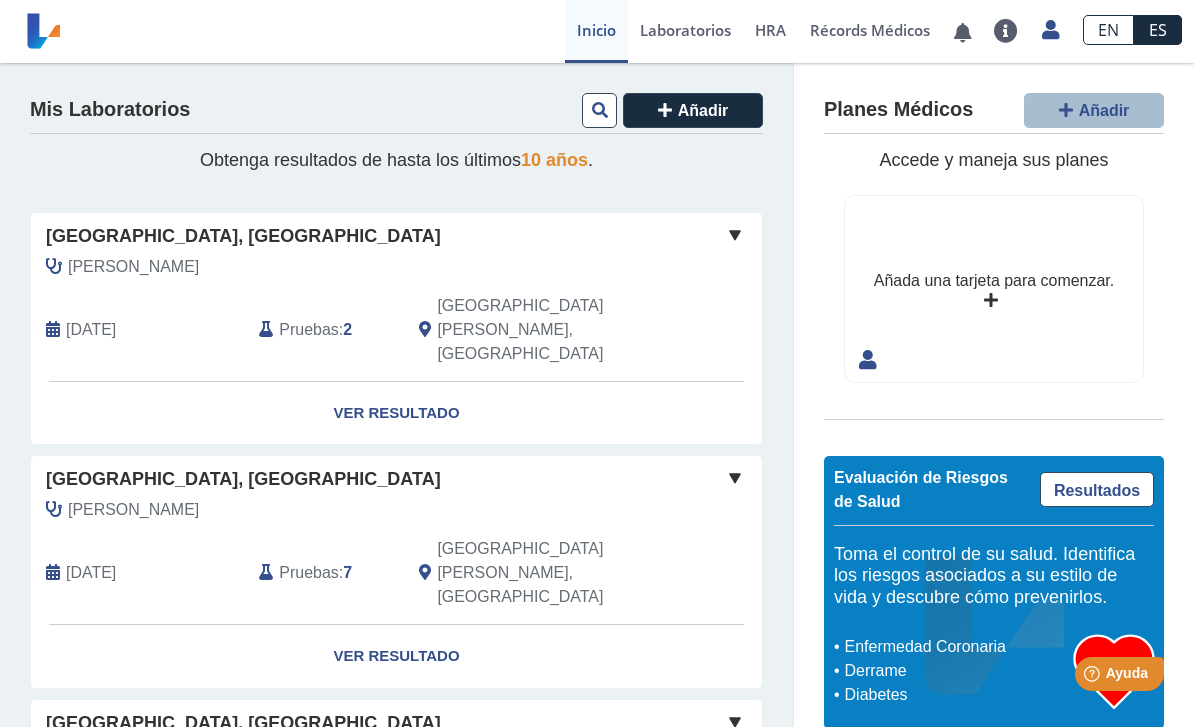 scroll, scrollTop: 0, scrollLeft: 0, axis: both 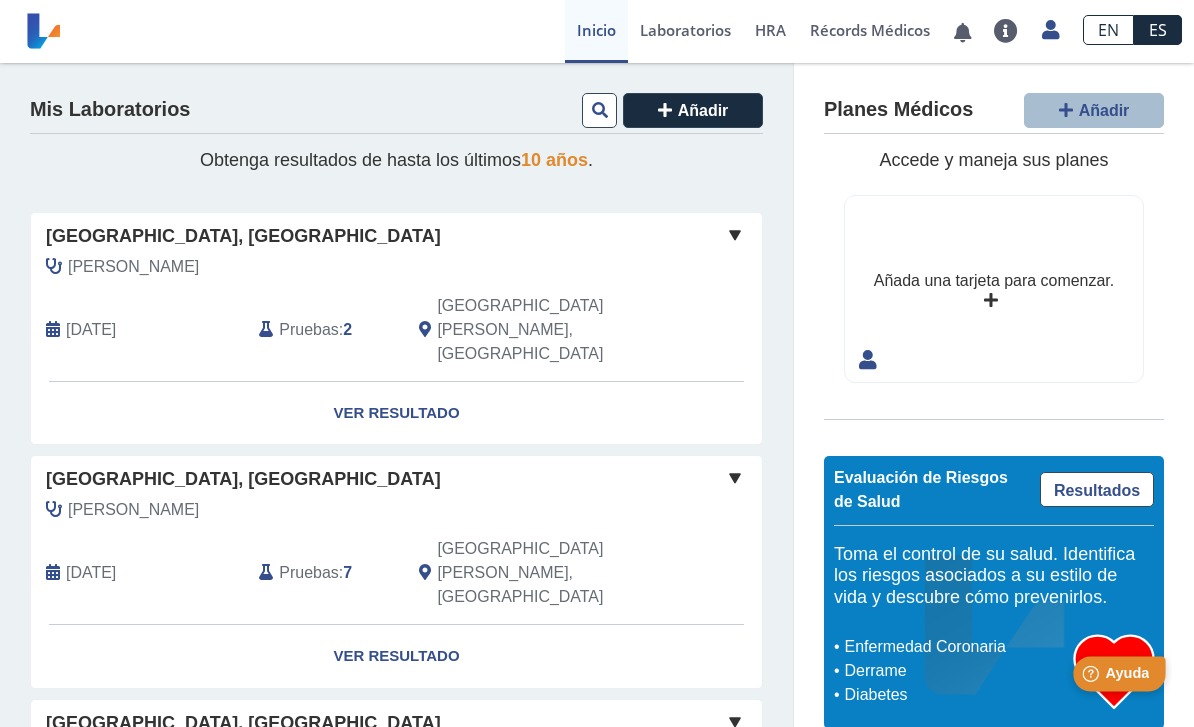click on "Ayuda" at bounding box center (1127, 673) 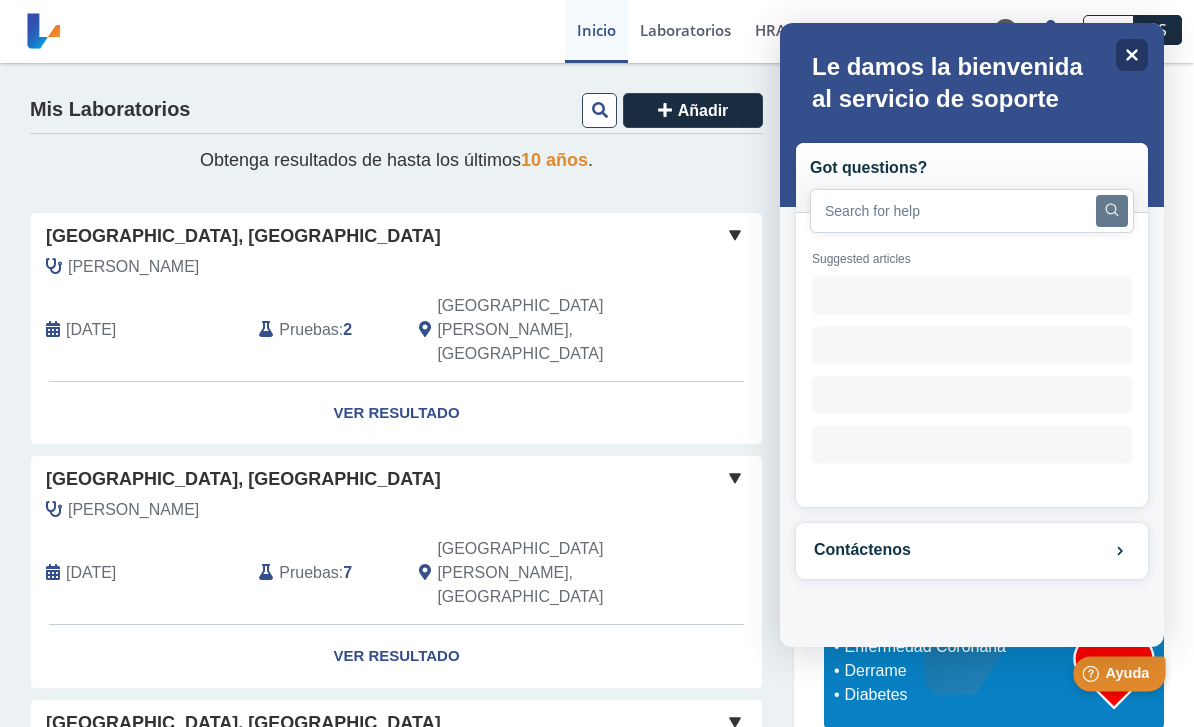 scroll, scrollTop: 0, scrollLeft: 0, axis: both 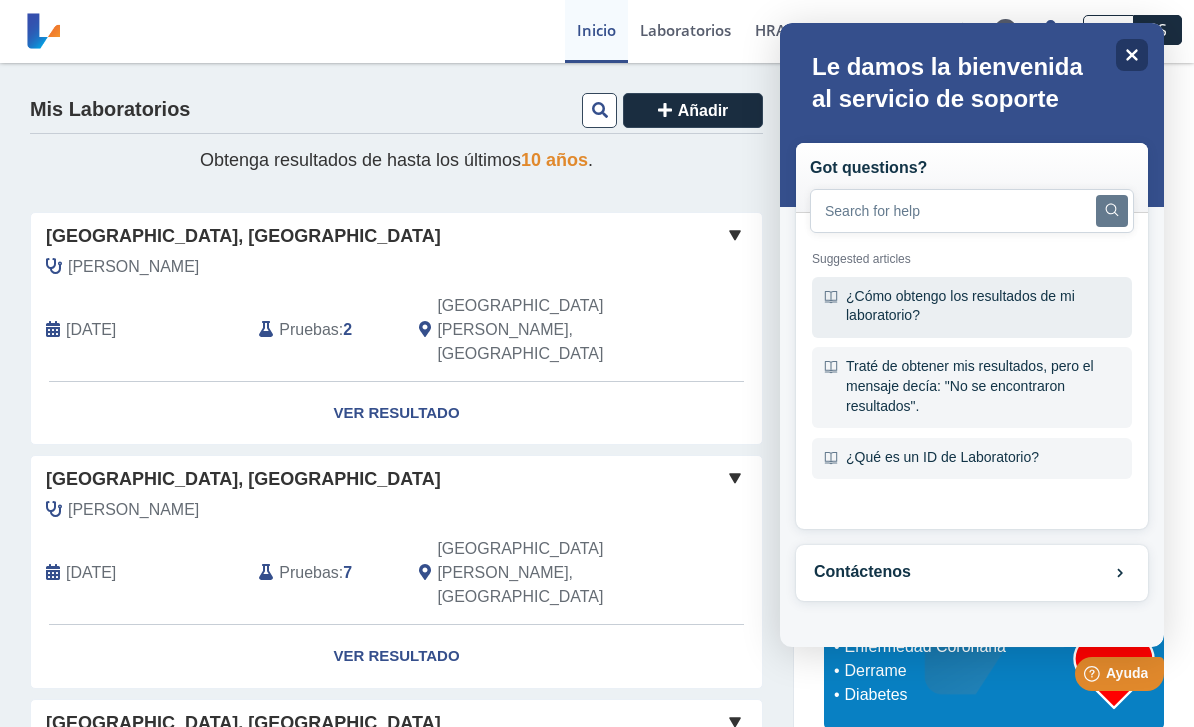 click on "¿Cómo obtengo los resultados de mi laboratorio?" at bounding box center [972, 307] 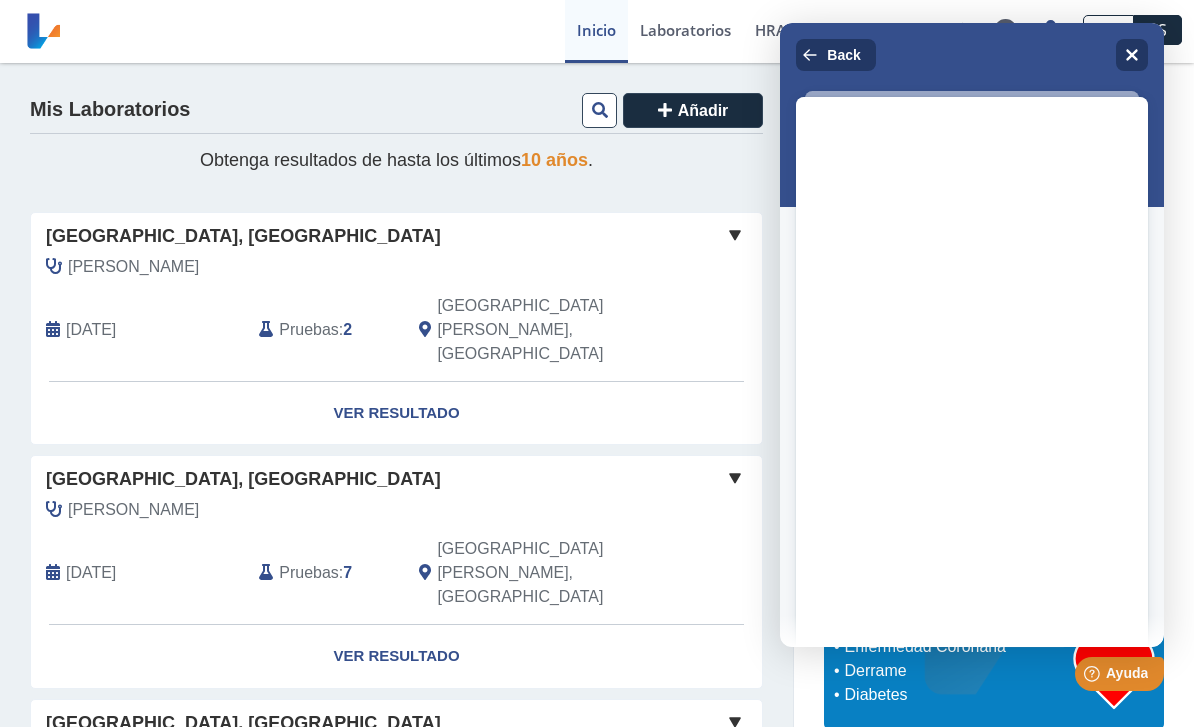 scroll, scrollTop: 0, scrollLeft: 0, axis: both 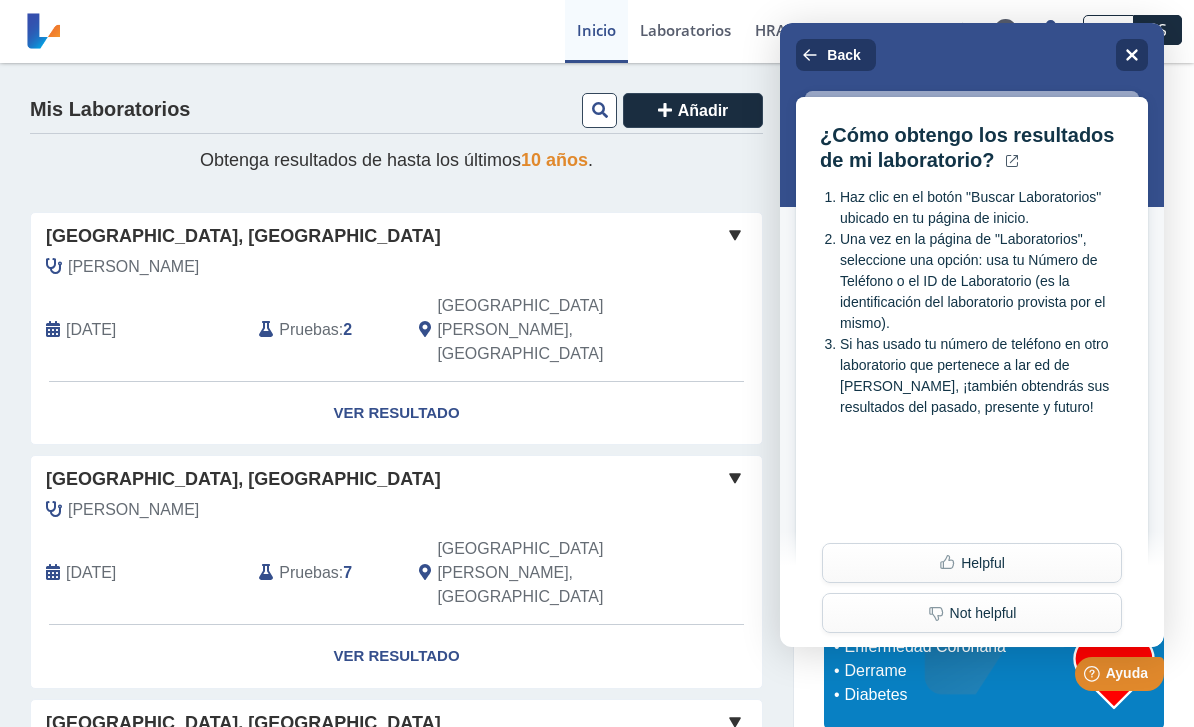 click at bounding box center (972, 335) 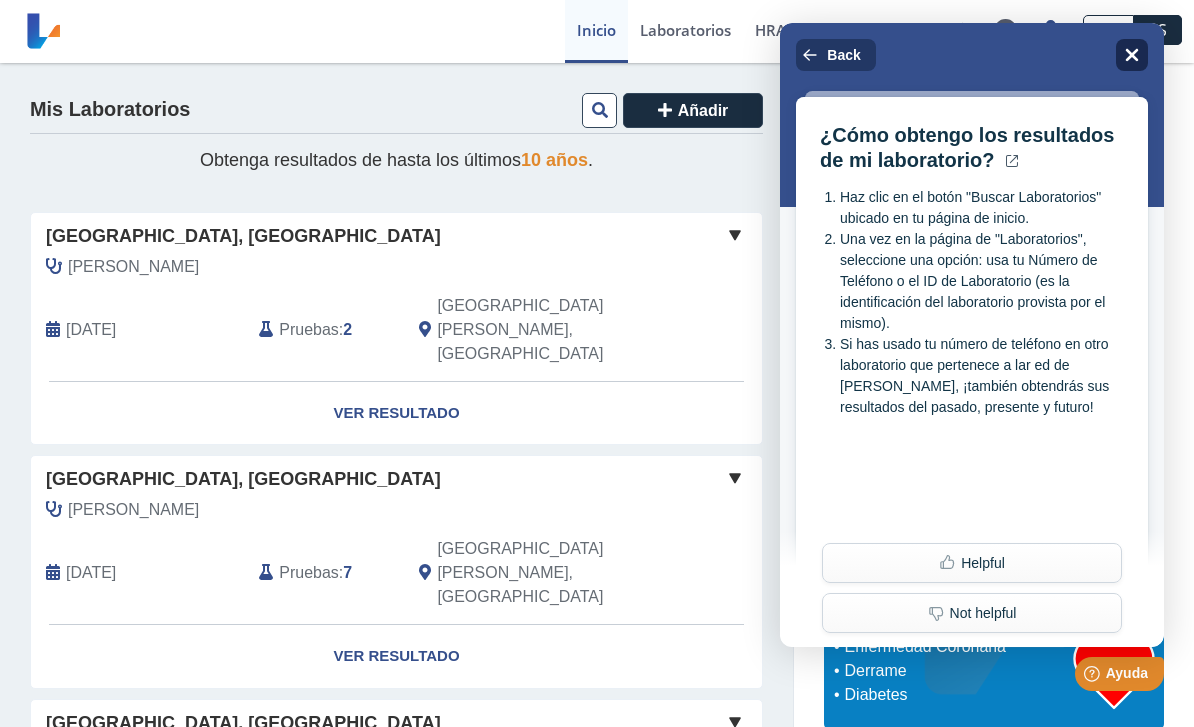 click 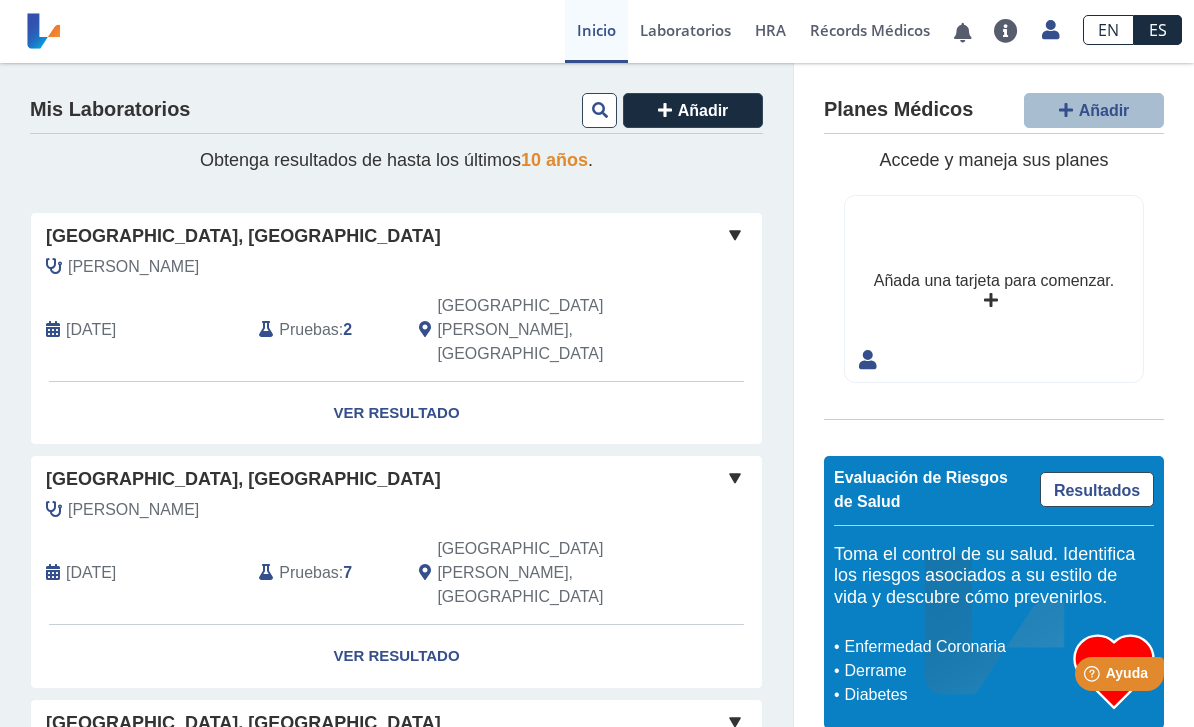 scroll, scrollTop: 0, scrollLeft: 0, axis: both 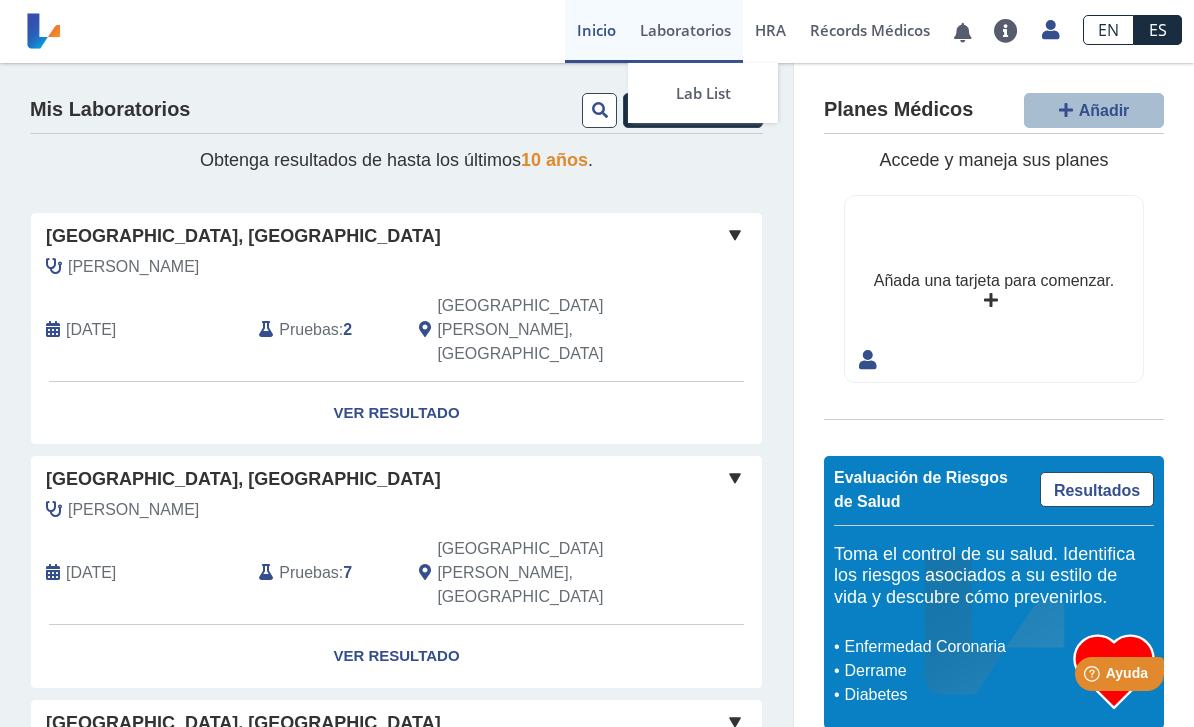 click on "Laboratorios" at bounding box center (685, 31) 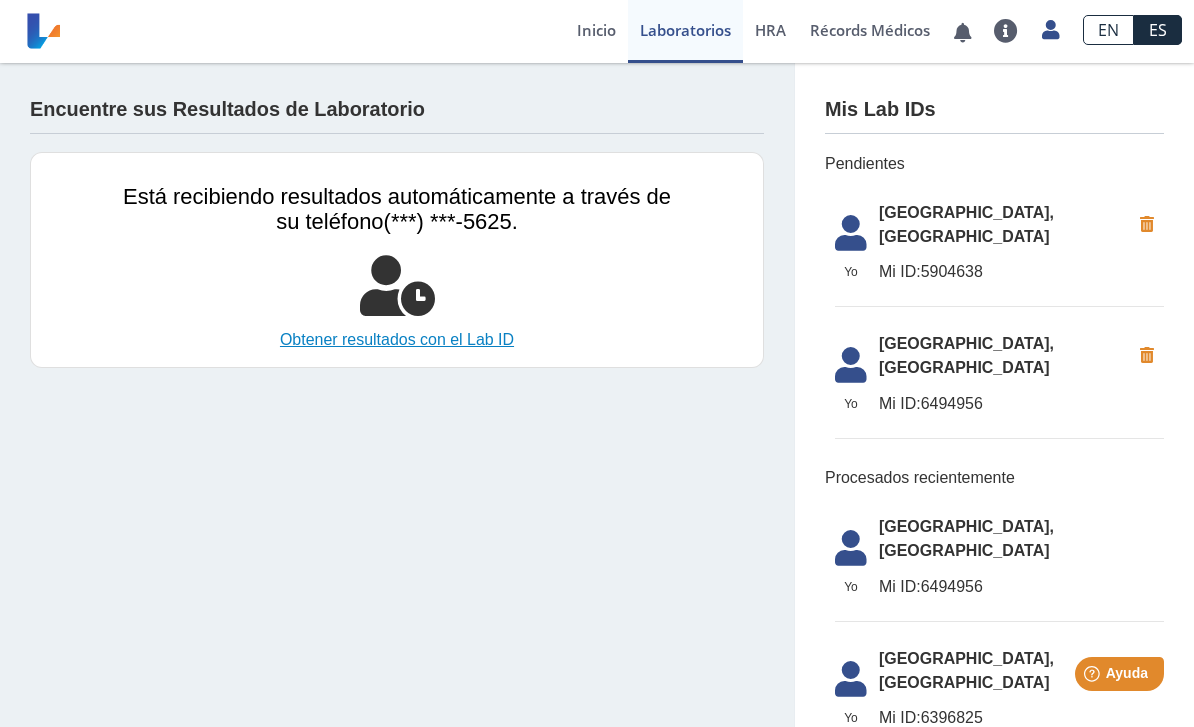 click on "Obtener resultados con el Lab ID" 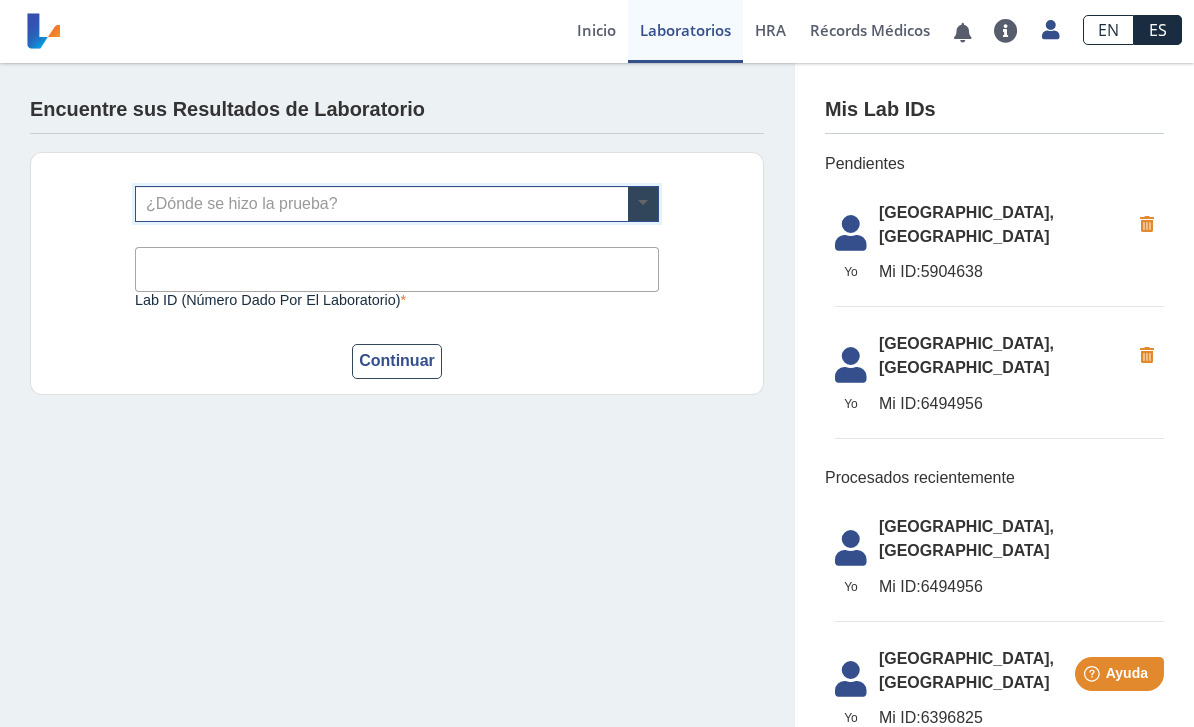 click at bounding box center (643, 204) 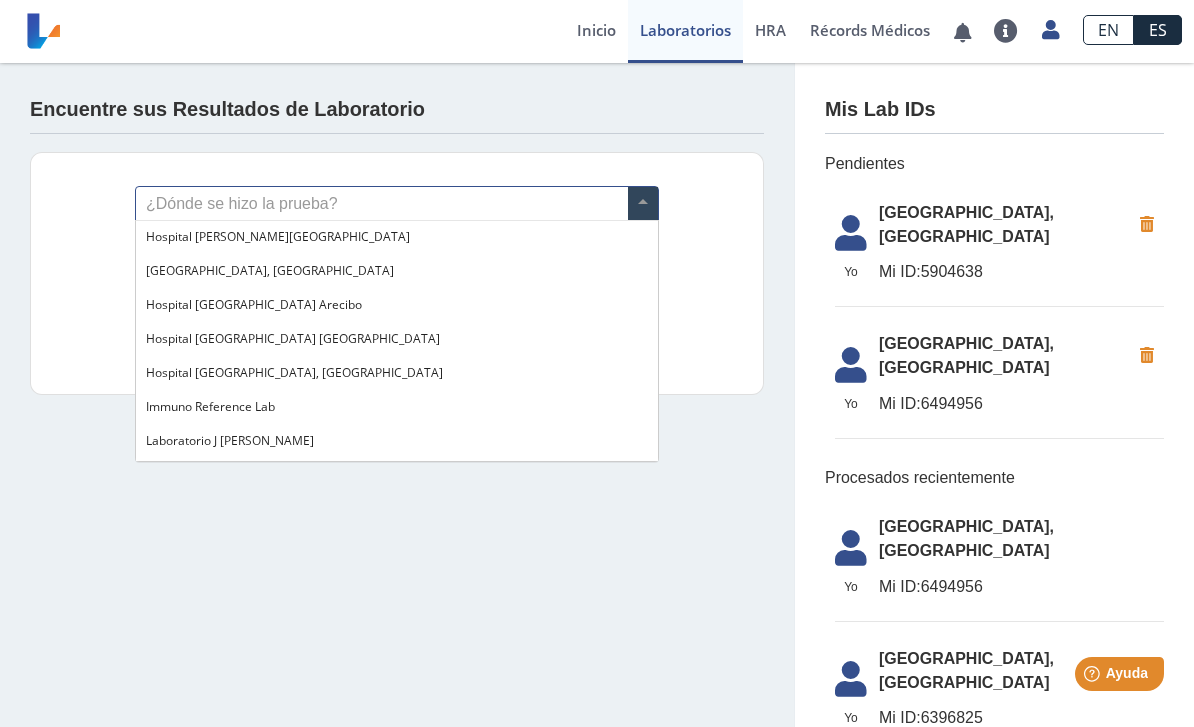 scroll, scrollTop: 202, scrollLeft: 0, axis: vertical 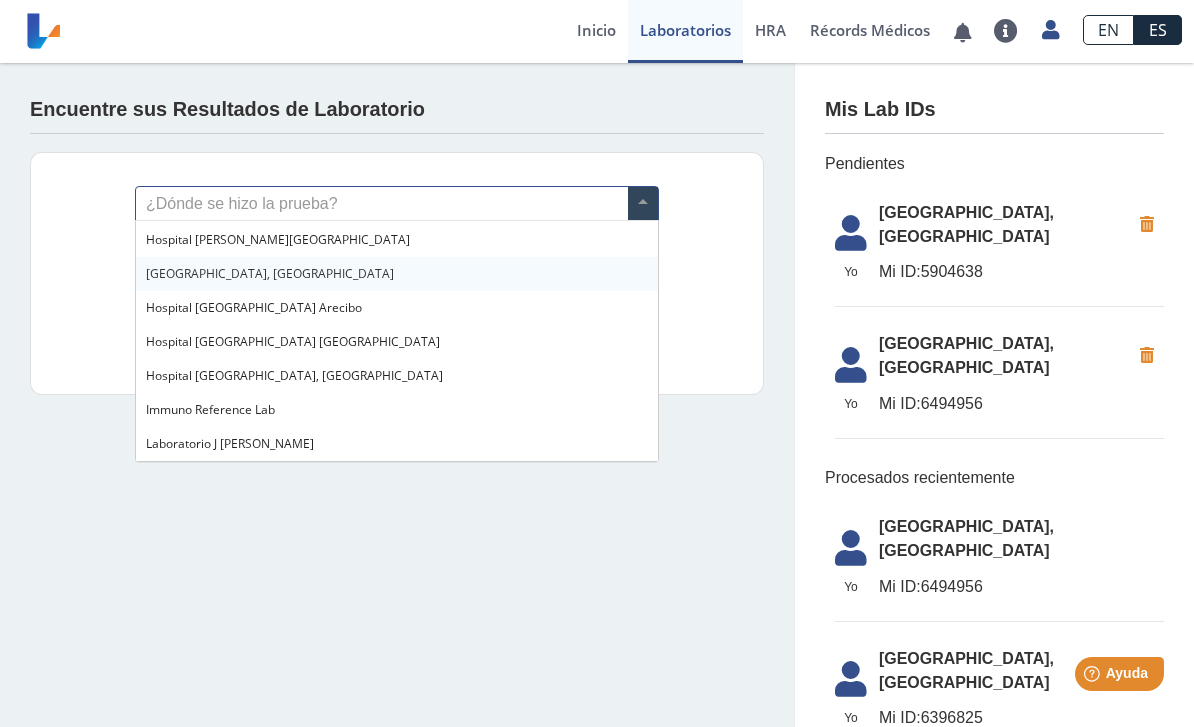 click on "[GEOGRAPHIC_DATA], [GEOGRAPHIC_DATA]" at bounding box center (397, 274) 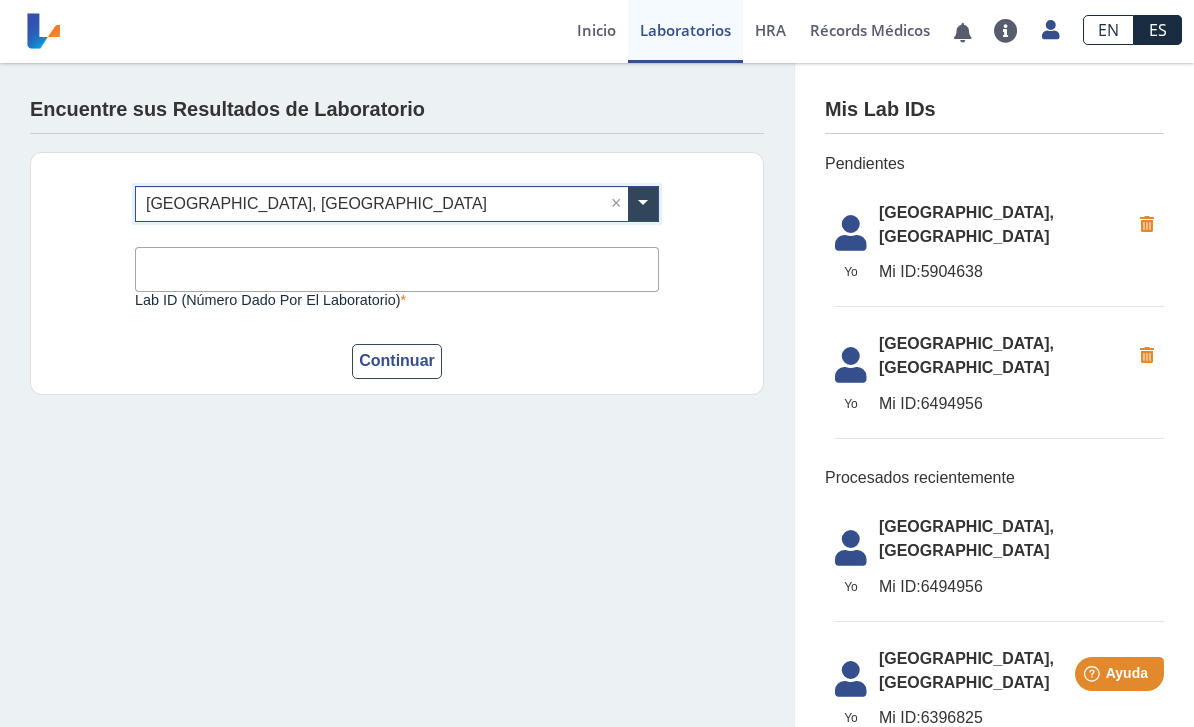click on "Encuentre sus Resultados de Laboratorio ¿Dónde se hizo la prueba? × Hospital Metropolitano, Rio Piedras × Lab ID (número dado por el laboratorio) Este campo es requerido Continuar" 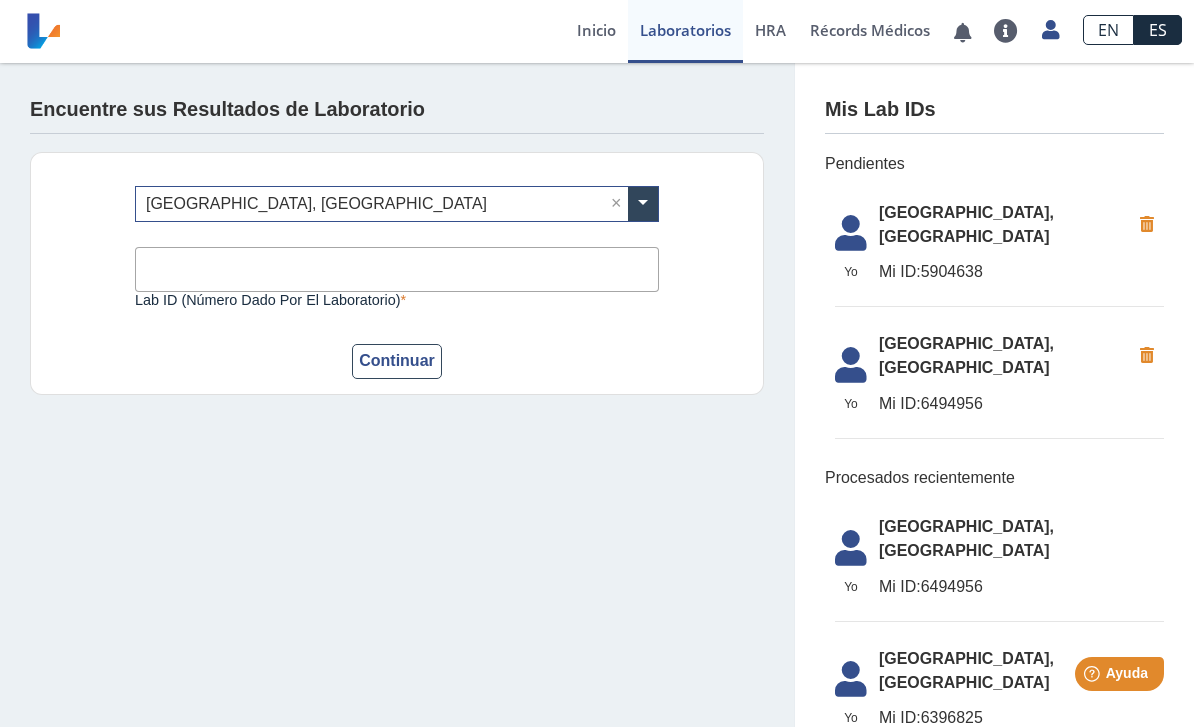 click on "Mi ID:  5904638" 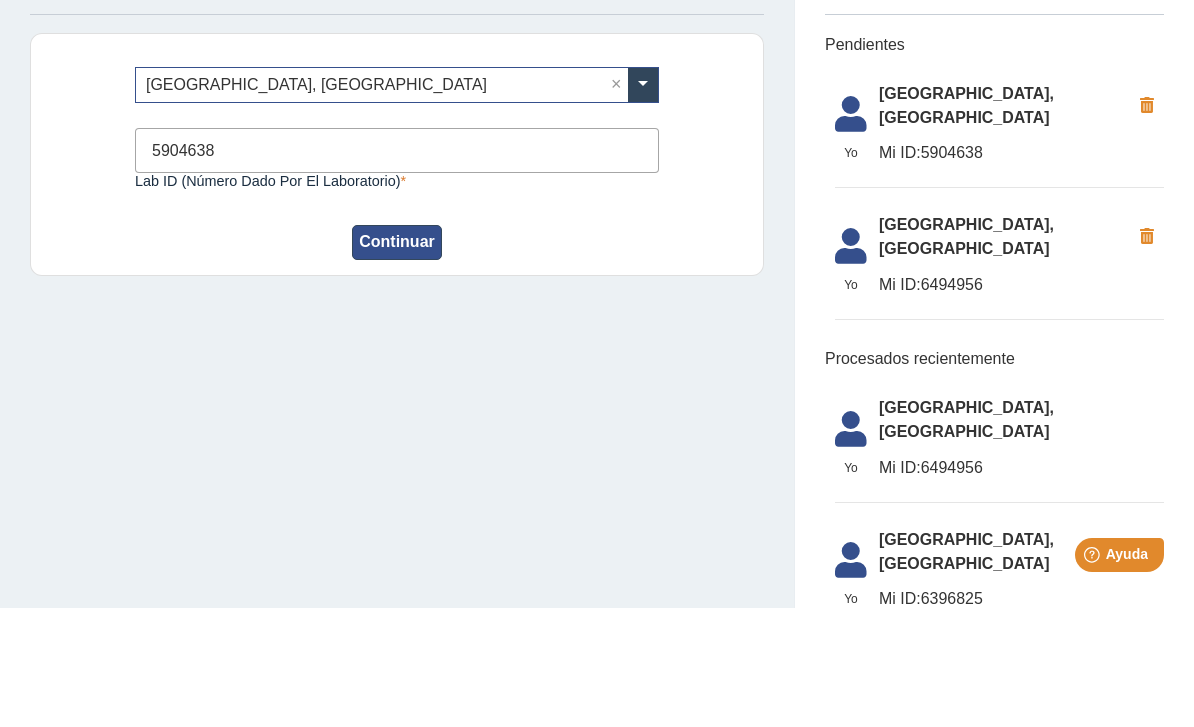 type on "5904638" 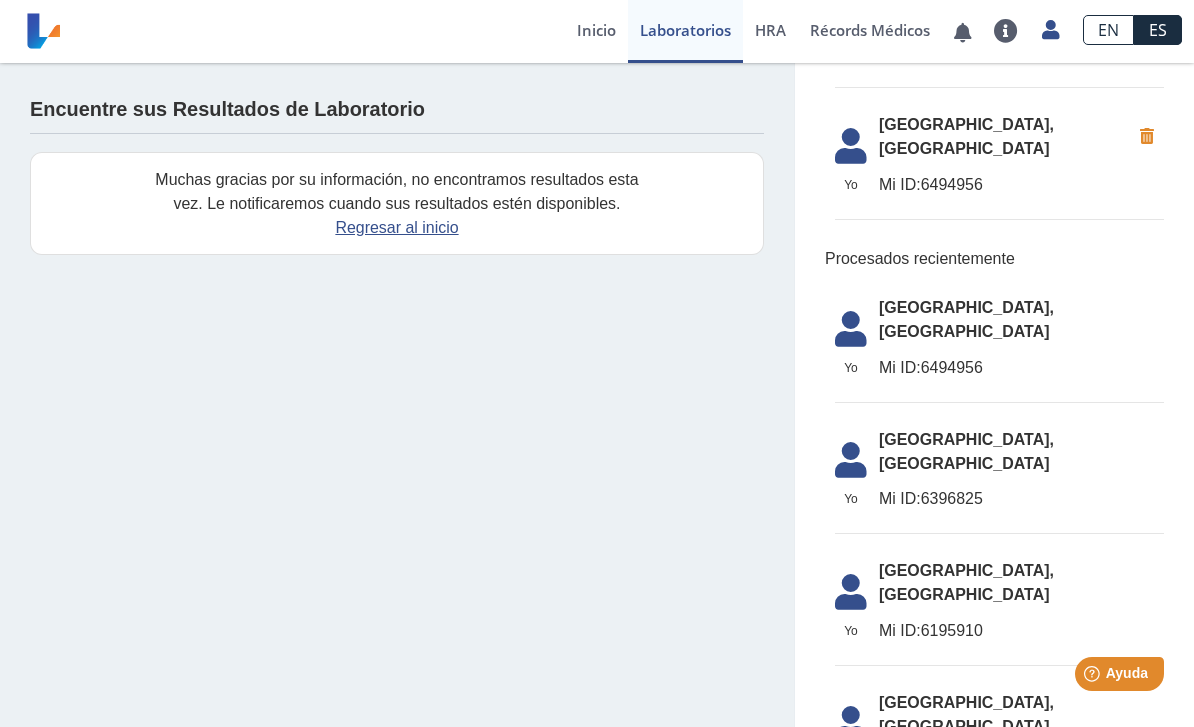 scroll, scrollTop: 218, scrollLeft: 0, axis: vertical 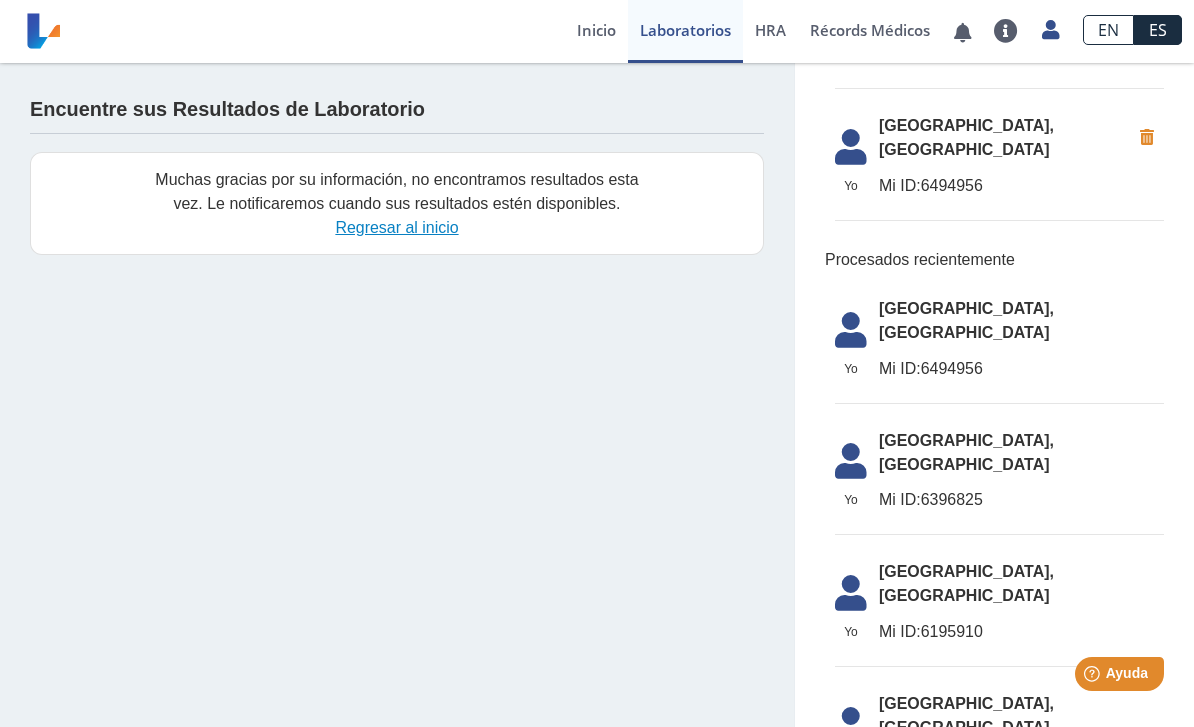 click on "Regresar al inicio" 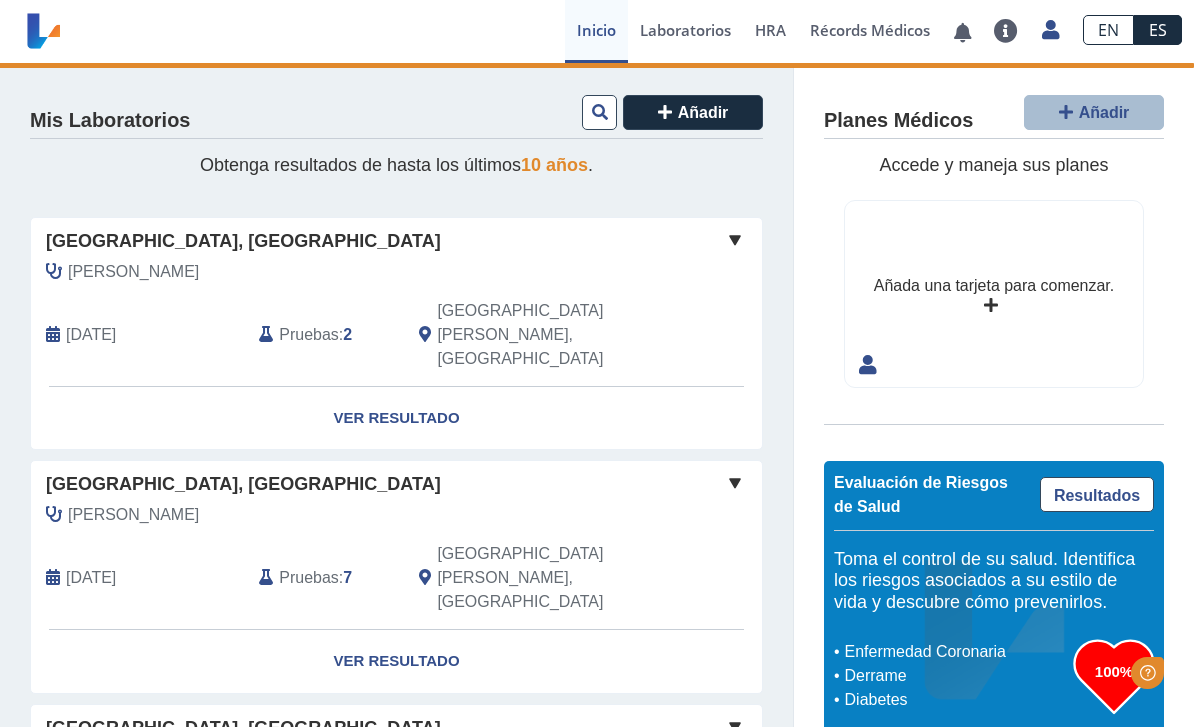 scroll, scrollTop: 0, scrollLeft: 0, axis: both 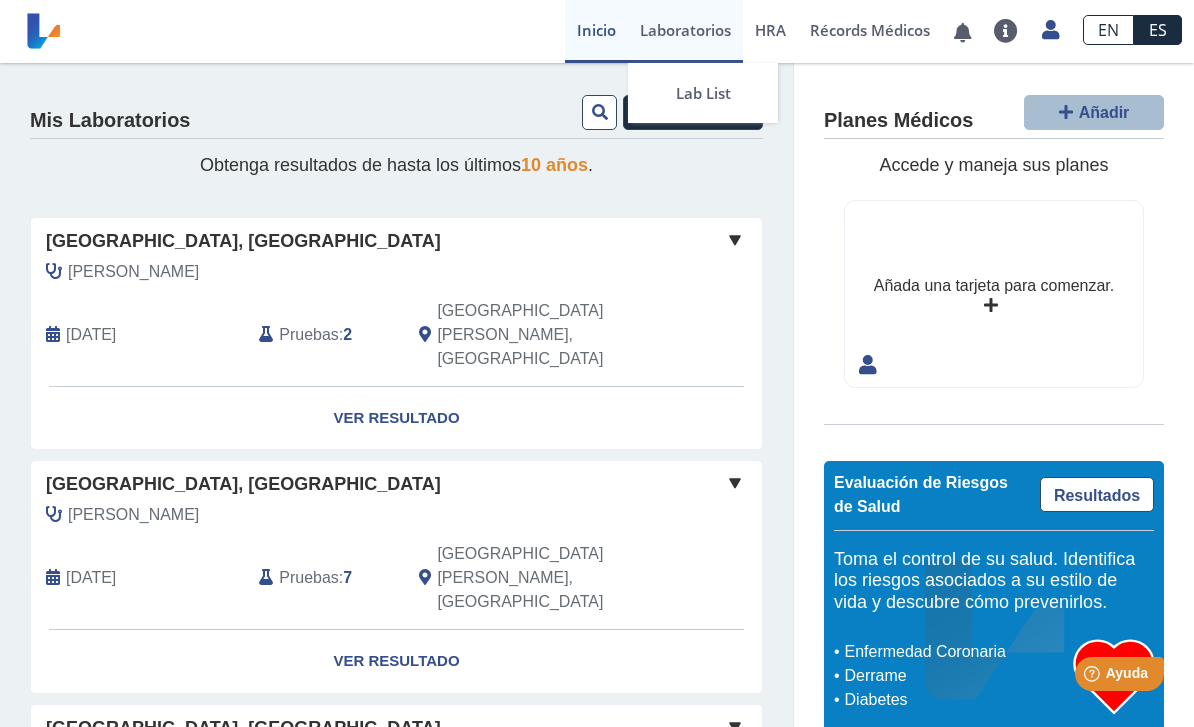 click on "Laboratorios" at bounding box center [685, 31] 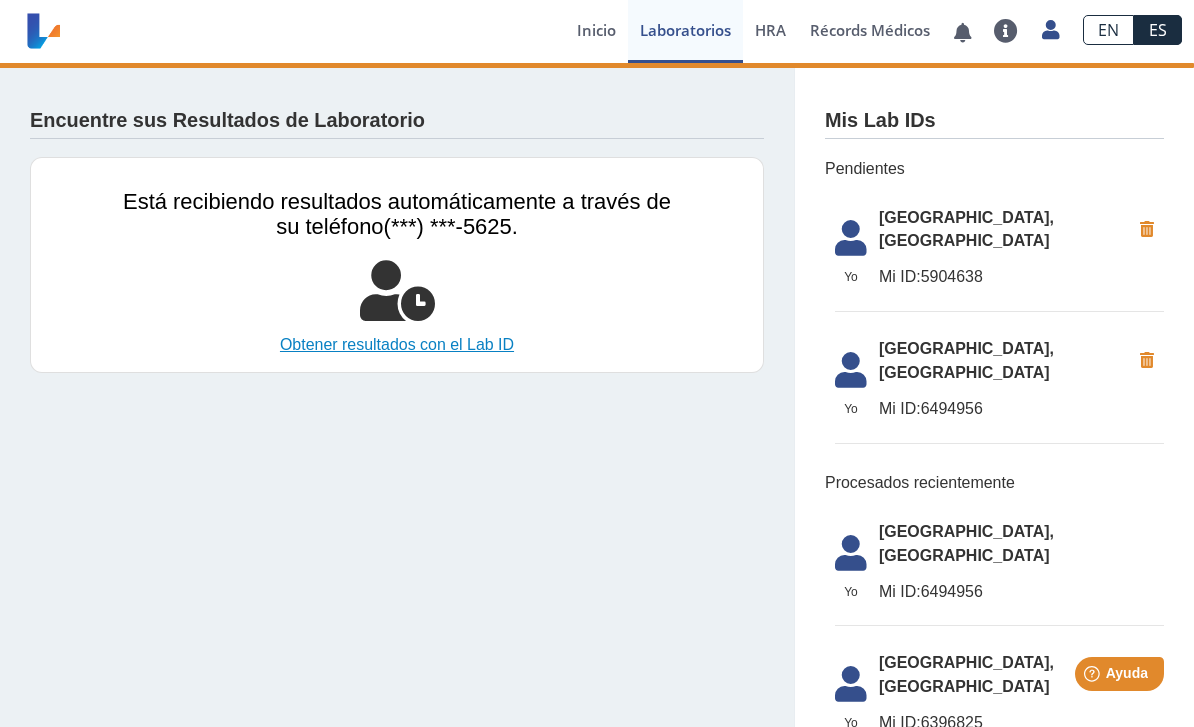 click on "Obtener resultados con el Lab ID" 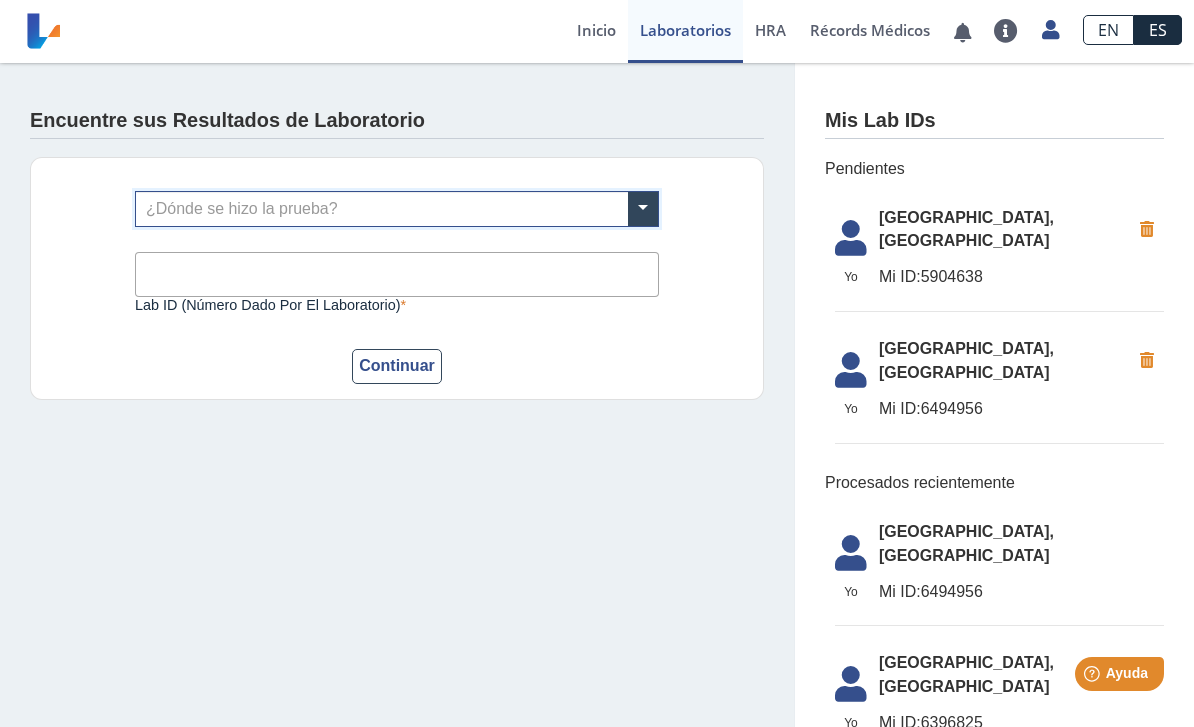 click on "Lab ID (número dado por el laboratorio)" at bounding box center (397, 274) 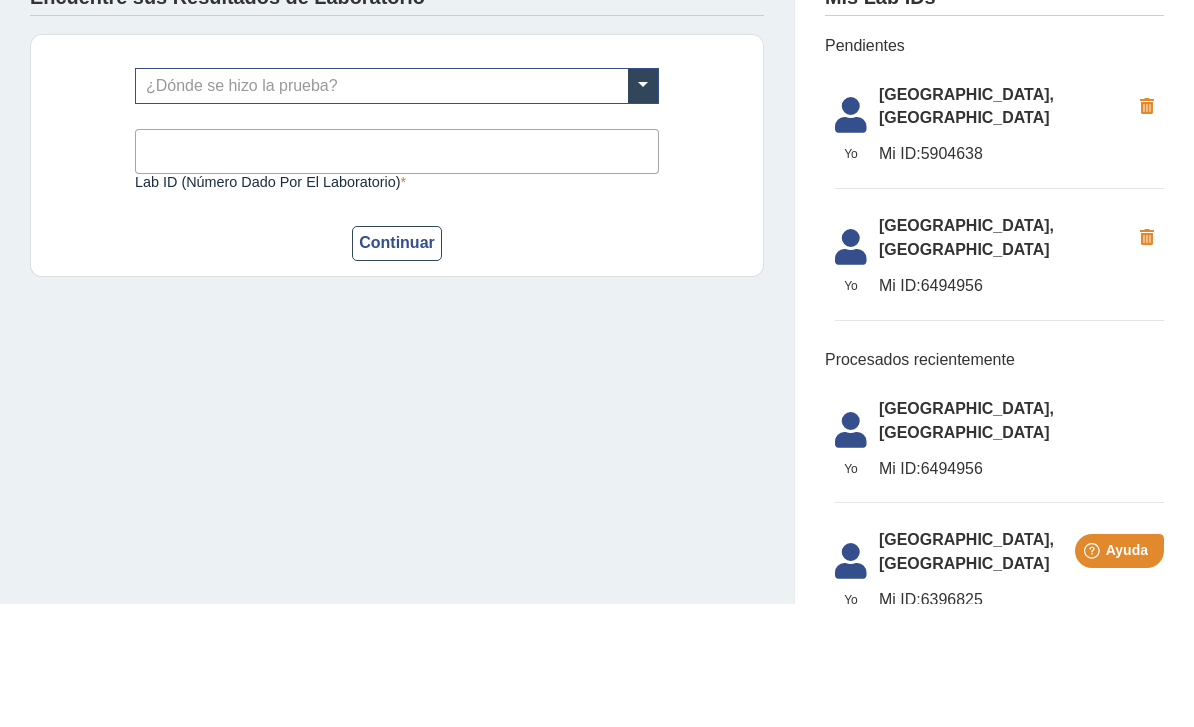 click on "¿Dónde se hizo la prueba? Lab ID (número dado por el laboratorio) Este campo es requerido Continuar" 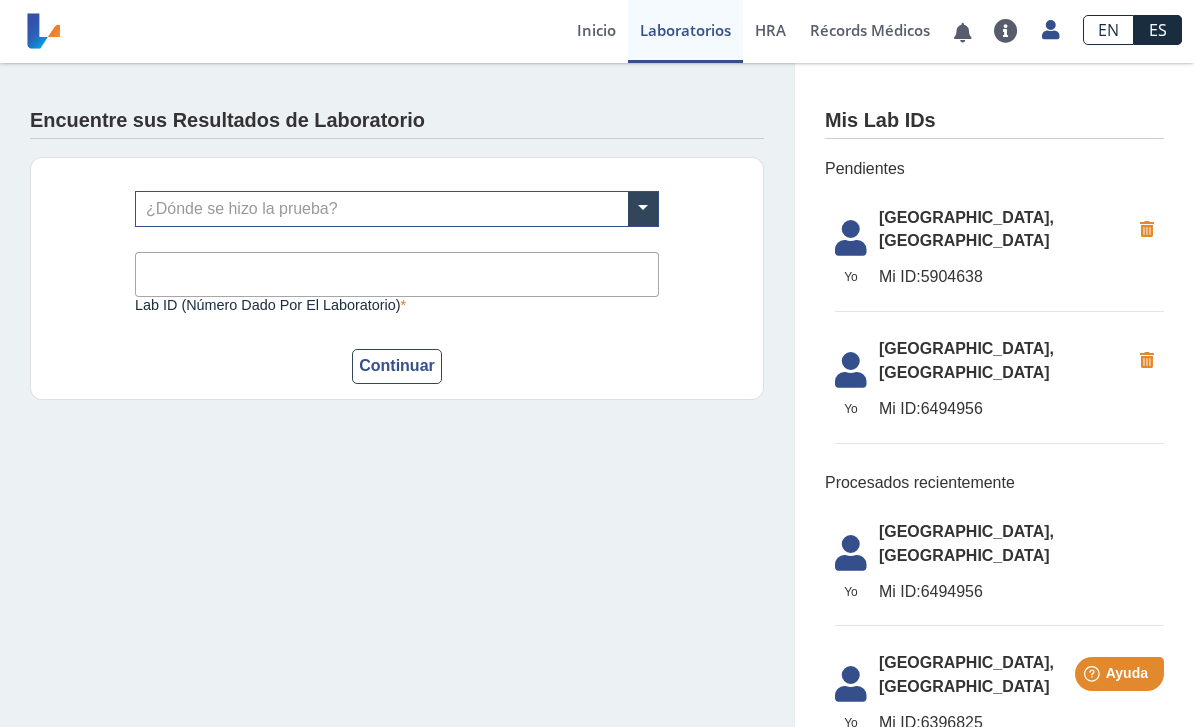 scroll, scrollTop: 0, scrollLeft: 0, axis: both 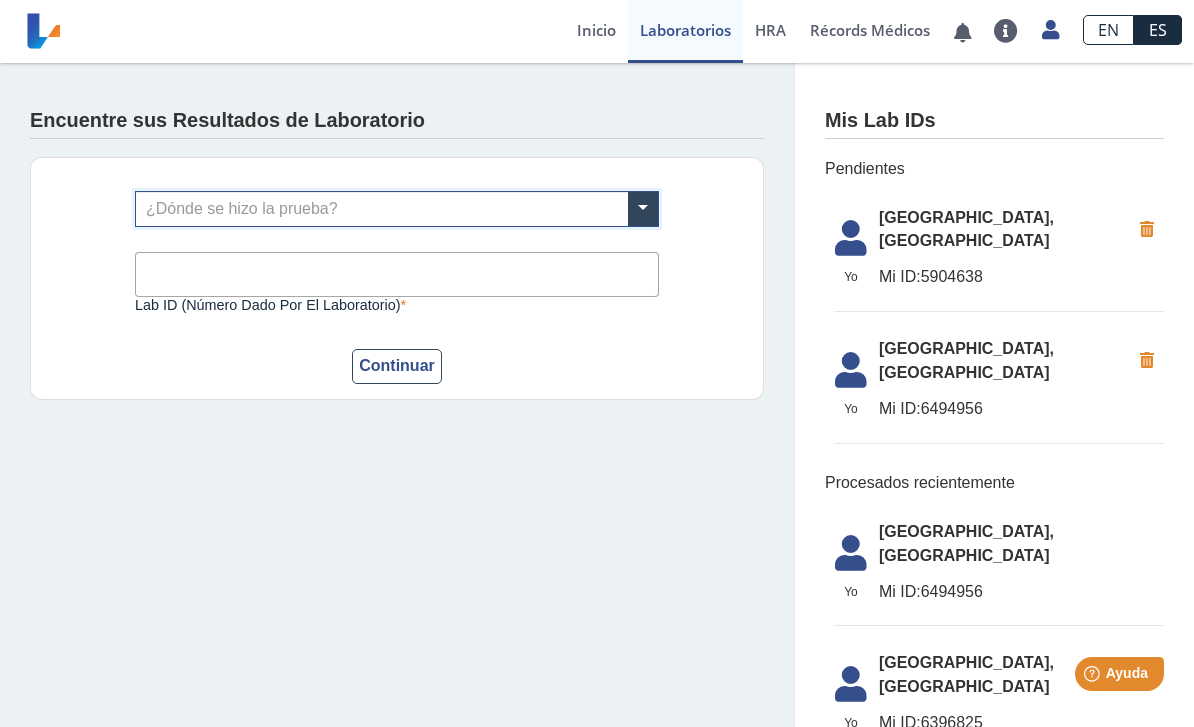 click on "¿Dónde se hizo la prueba? Lab ID (número dado por el laboratorio) Este campo es requerido Continuar" 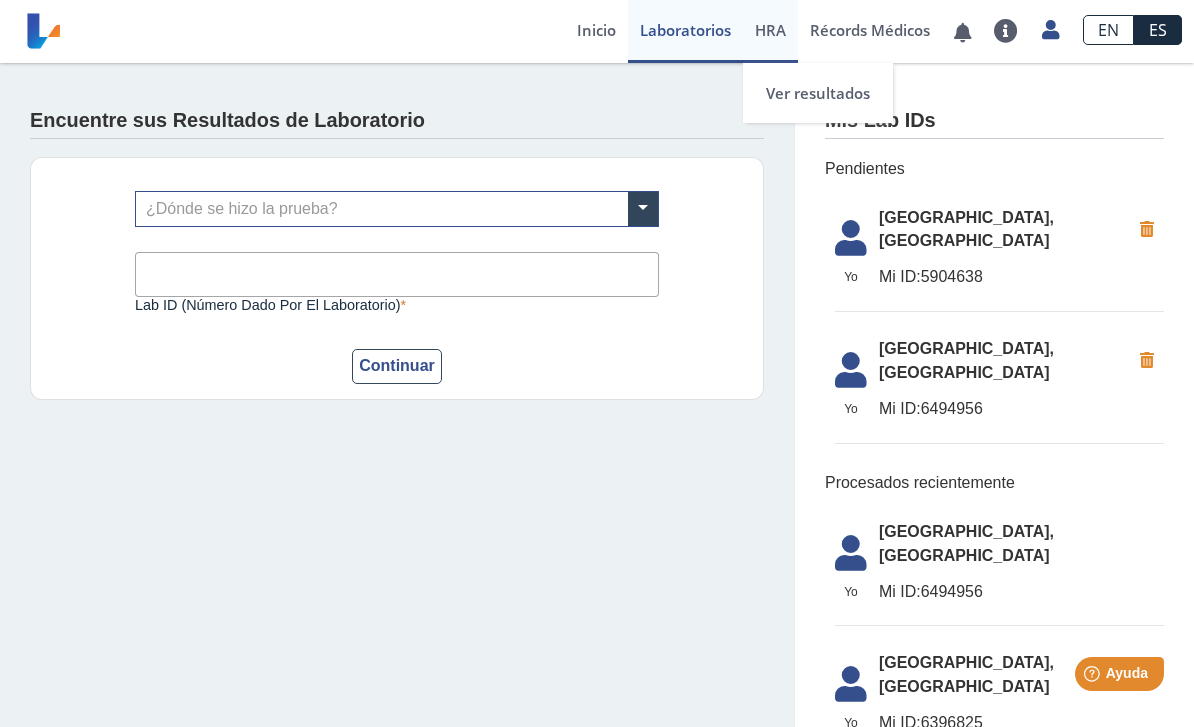 click on "HRA" at bounding box center [770, 30] 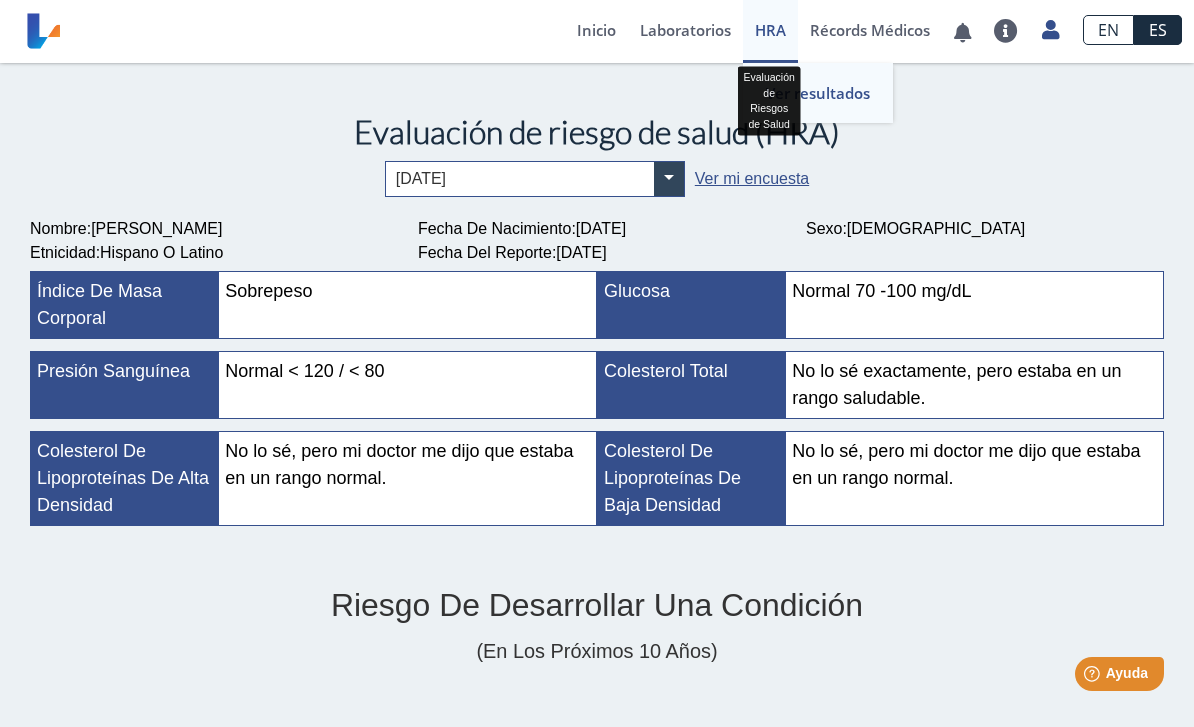 scroll, scrollTop: 0, scrollLeft: 0, axis: both 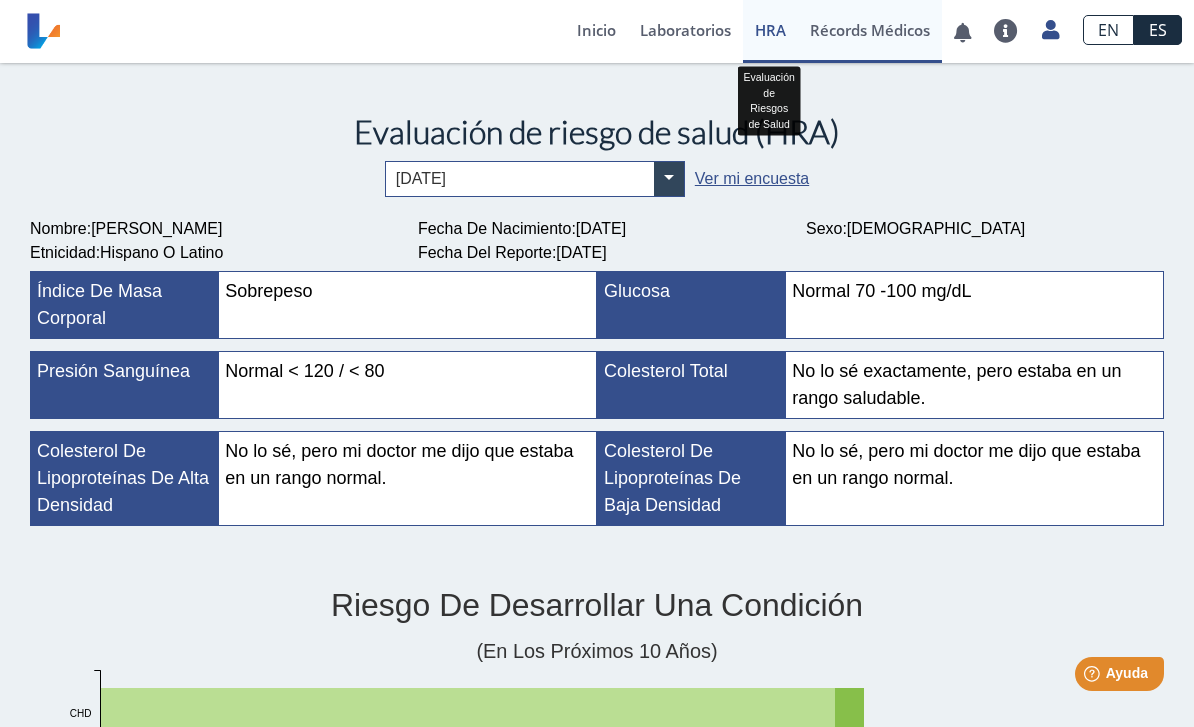 click on "Récords Médicos" at bounding box center (870, 31) 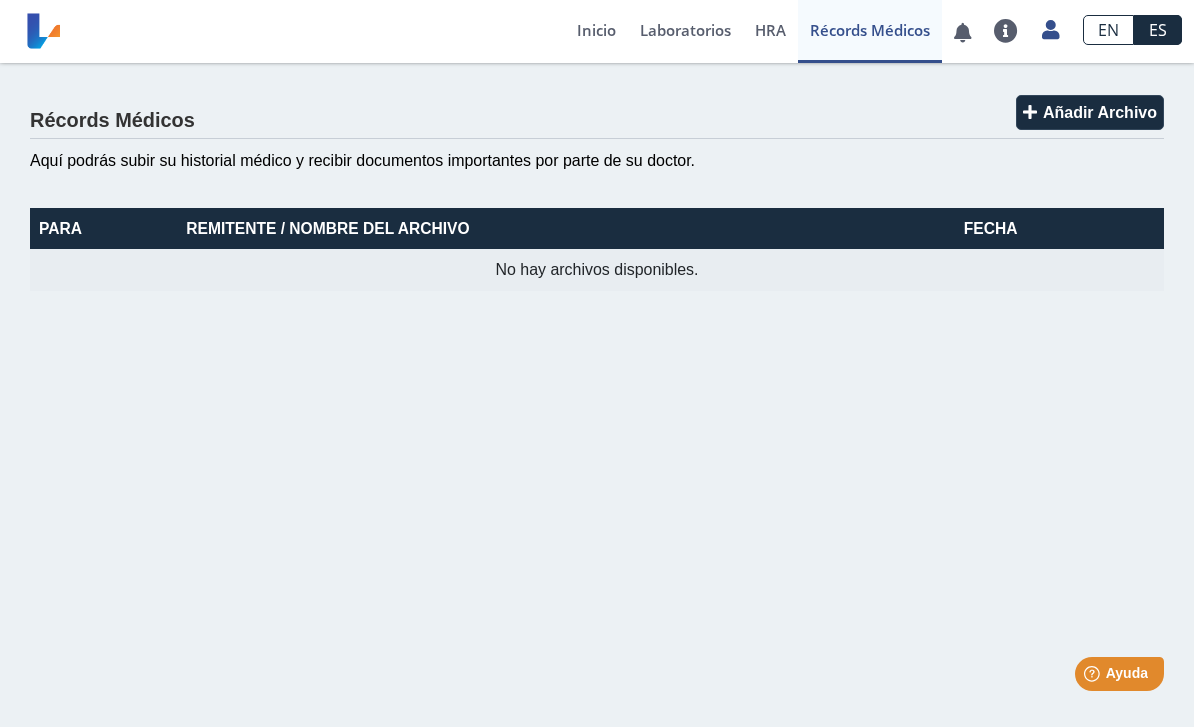 scroll, scrollTop: 0, scrollLeft: 0, axis: both 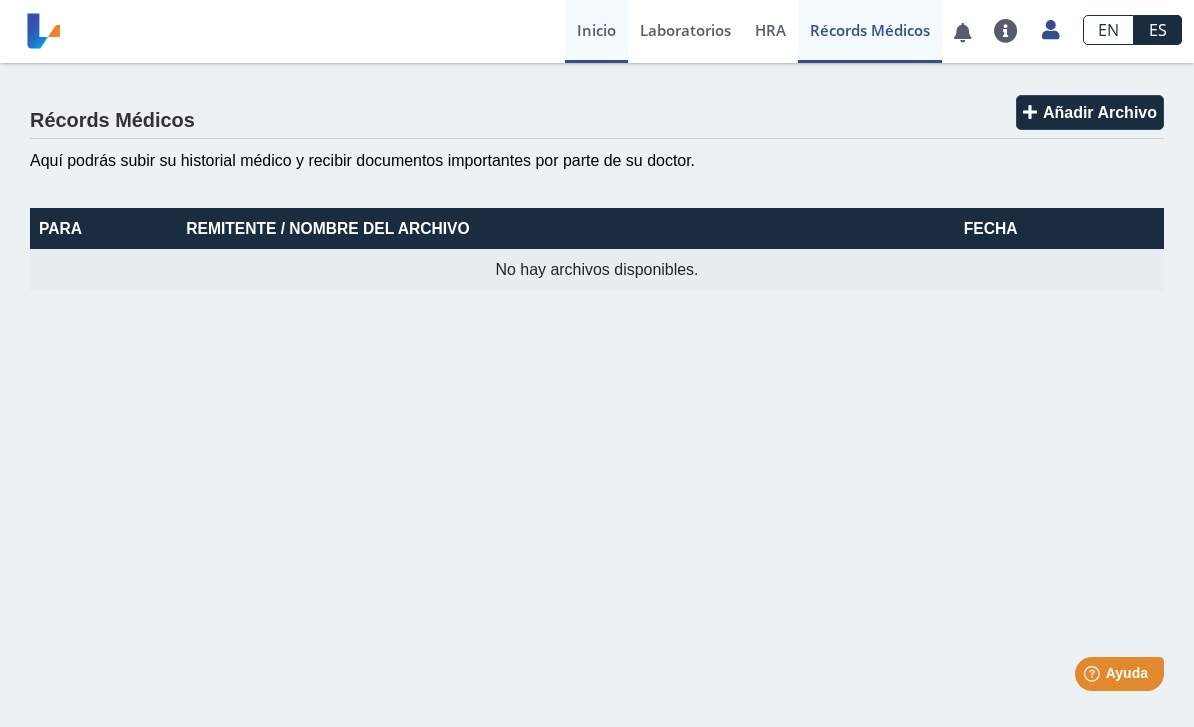 click on "Inicio" at bounding box center [596, 31] 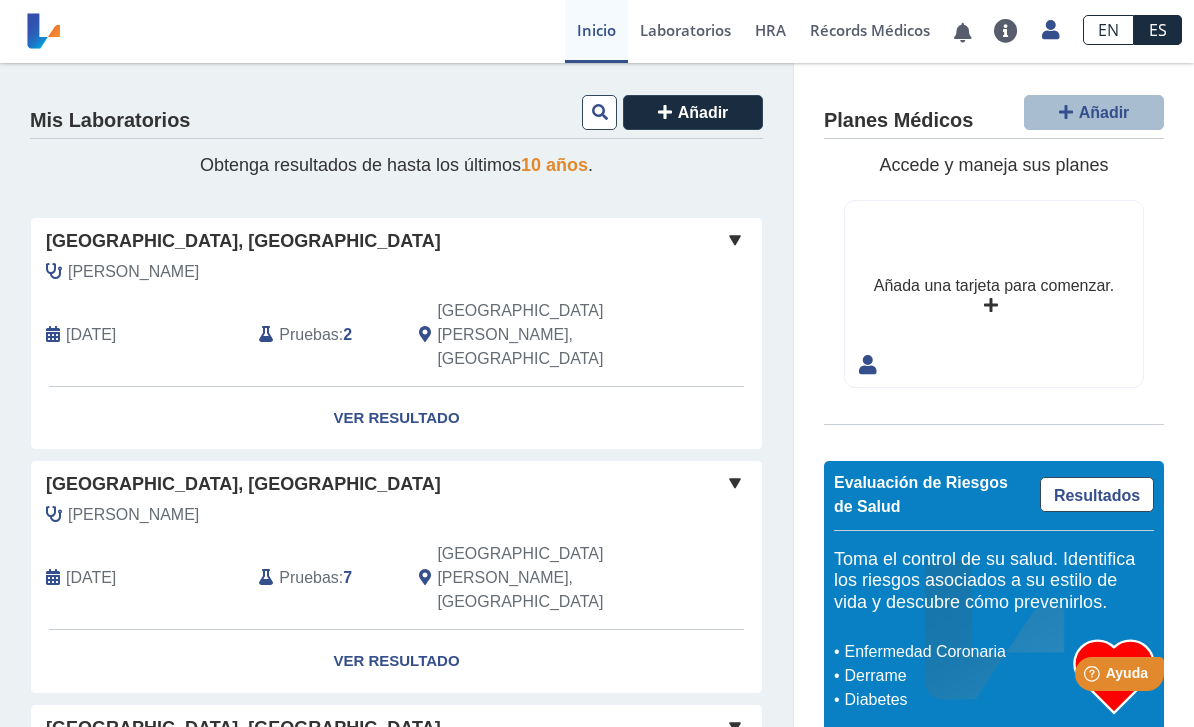 scroll, scrollTop: 0, scrollLeft: 0, axis: both 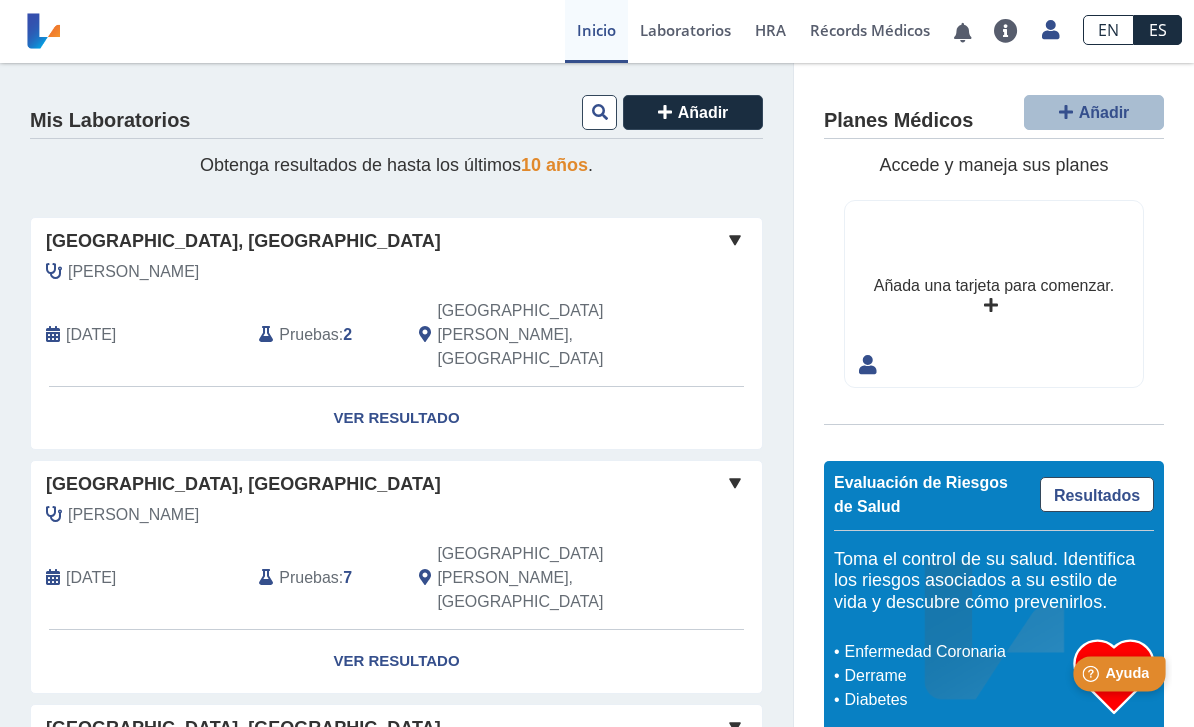 click on "Help [PERSON_NAME]" at bounding box center [1119, 673] 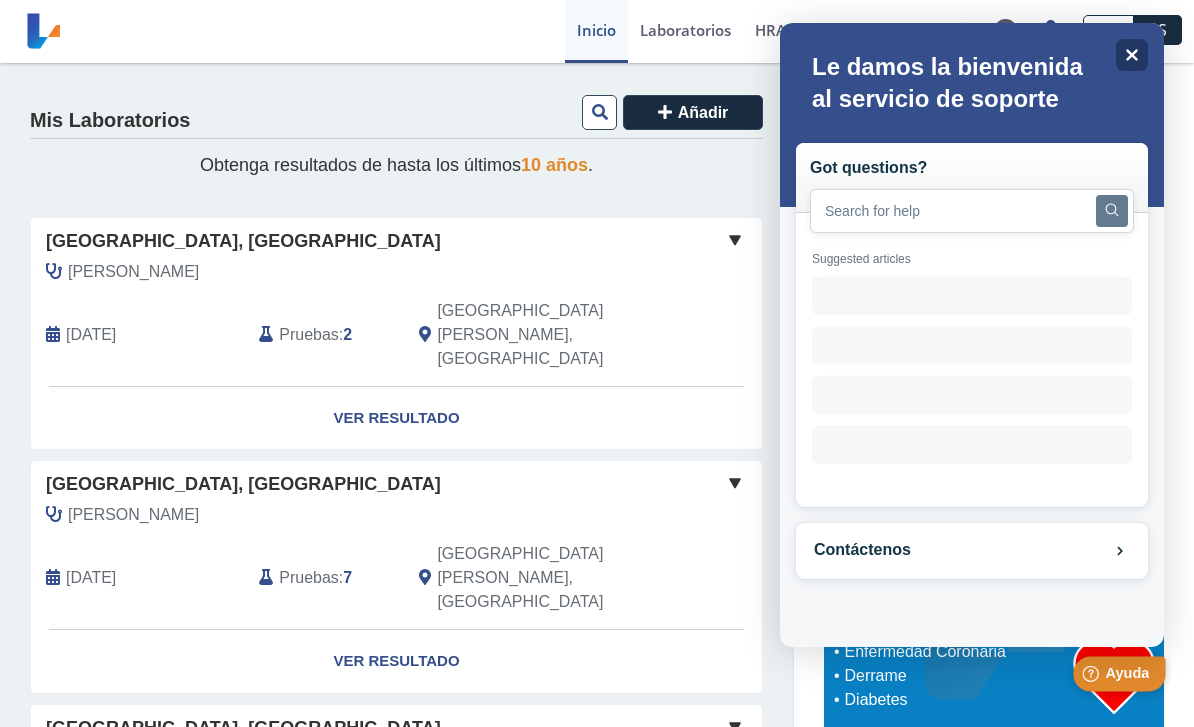 scroll, scrollTop: 0, scrollLeft: 0, axis: both 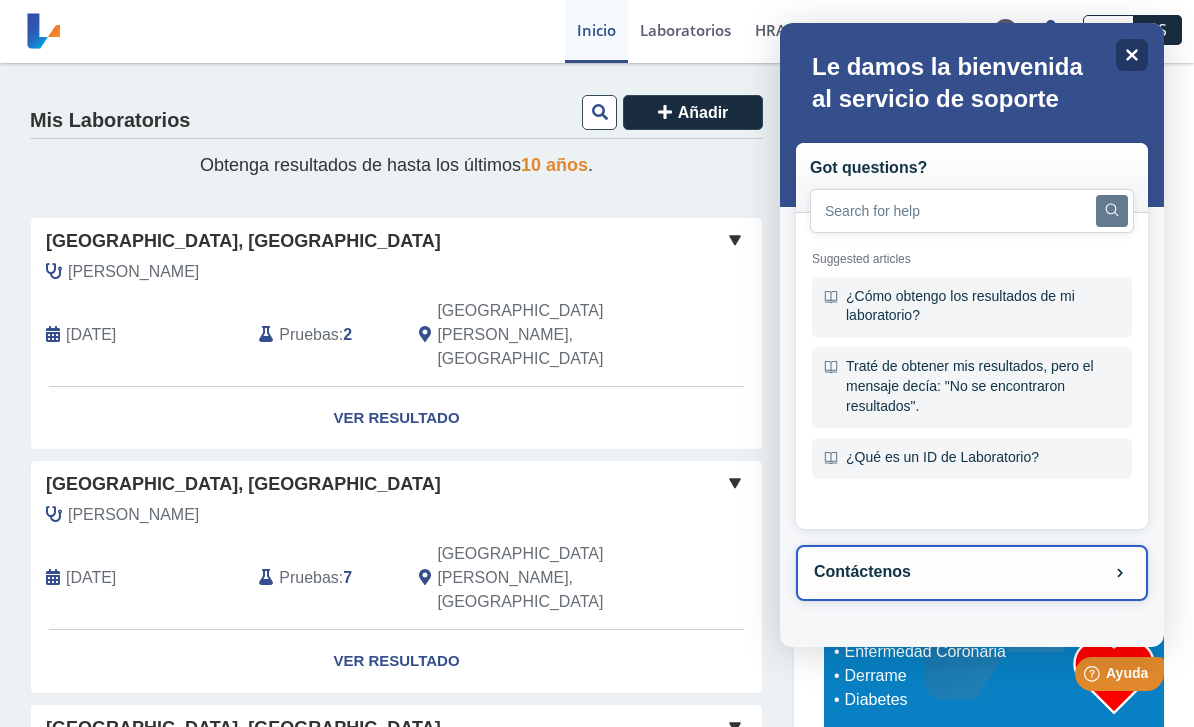 click on "Contáctenos" at bounding box center [972, 573] 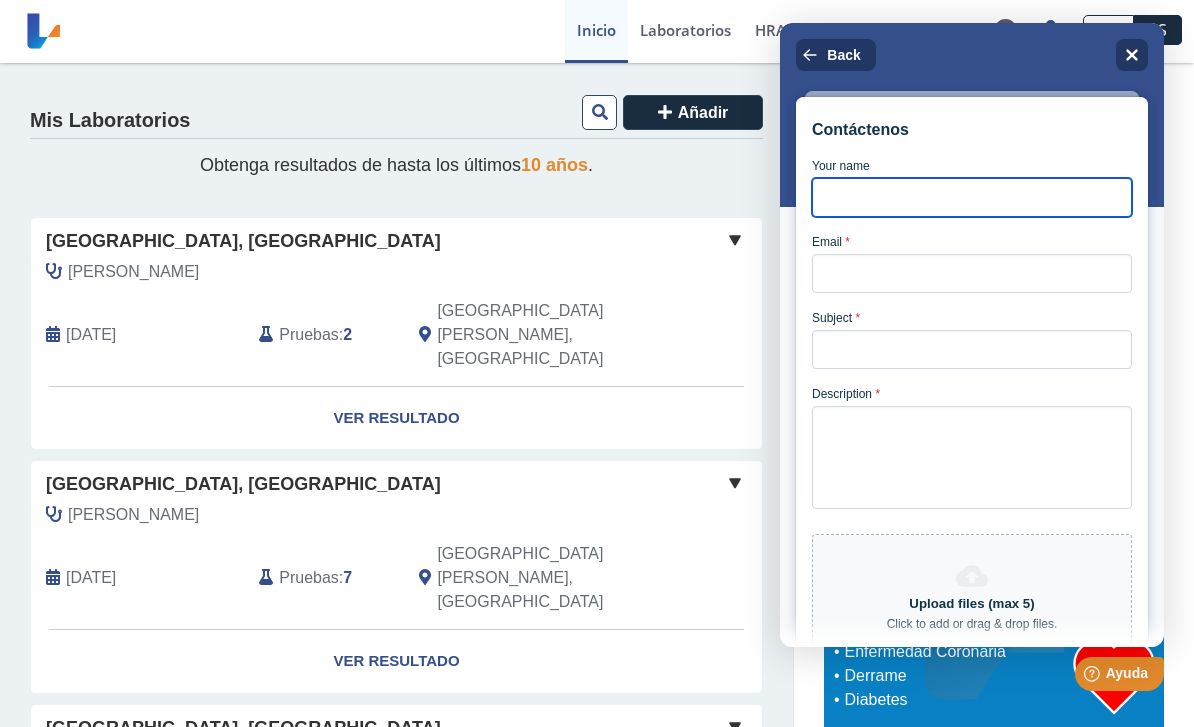 click on "Your name" at bounding box center (972, 197) 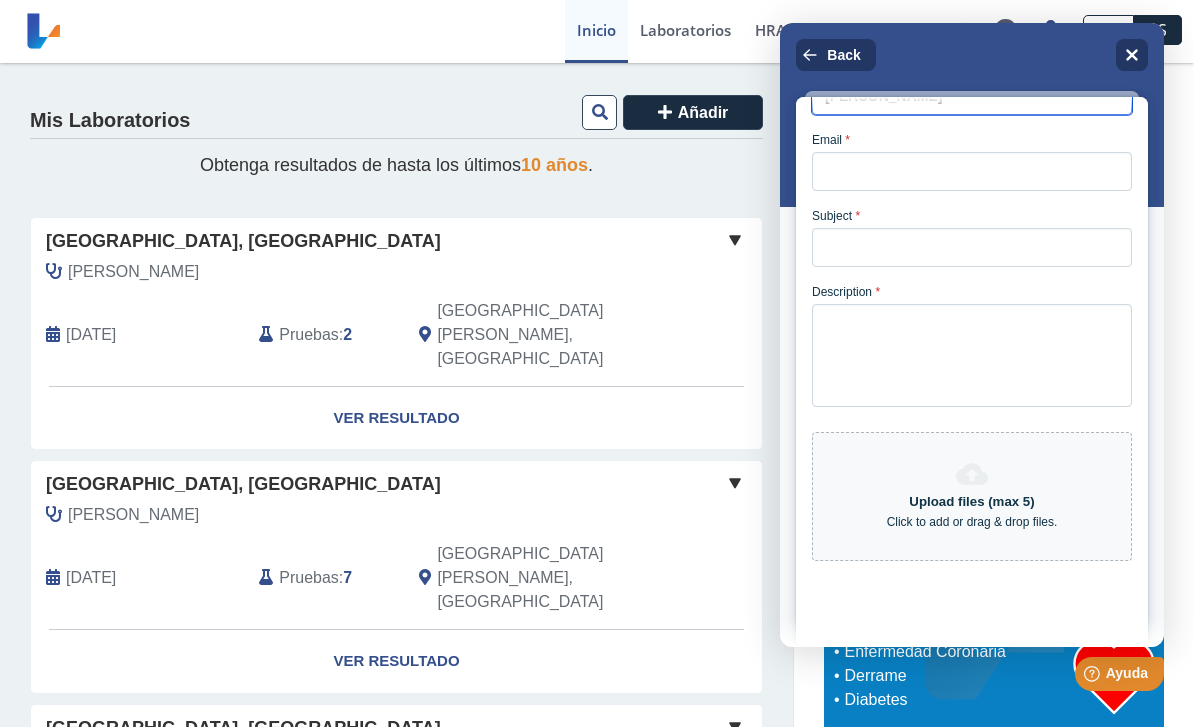 scroll, scrollTop: 104, scrollLeft: 0, axis: vertical 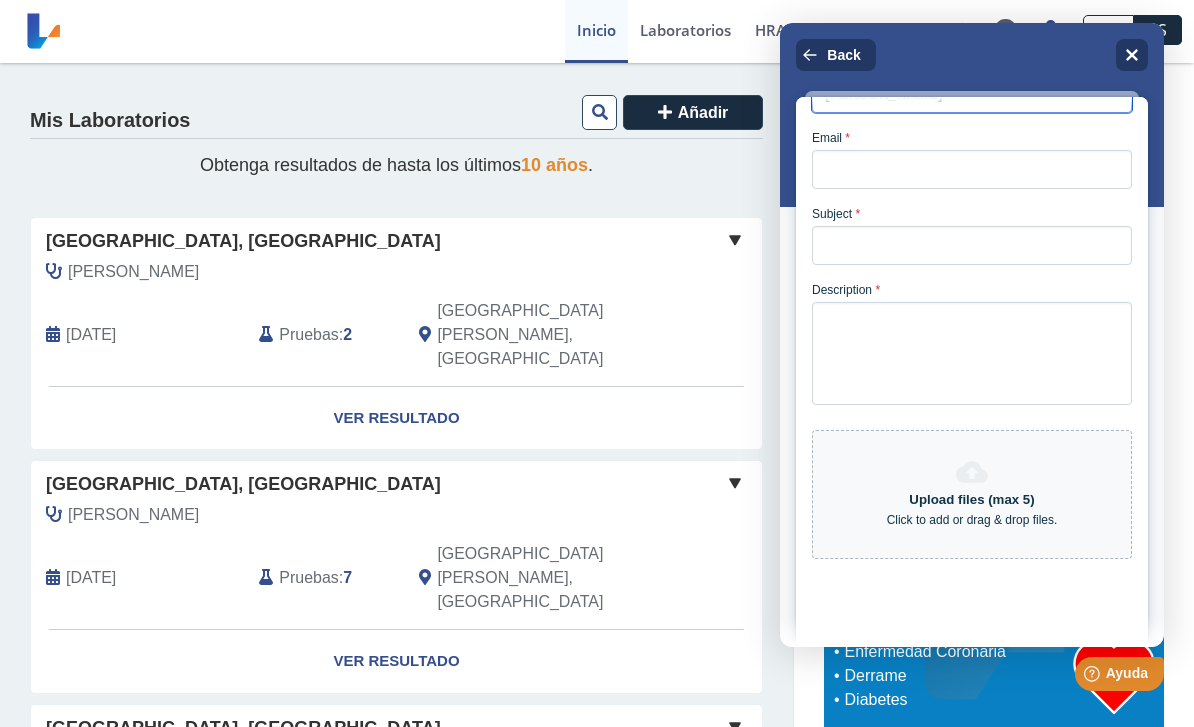 type on "[PERSON_NAME]" 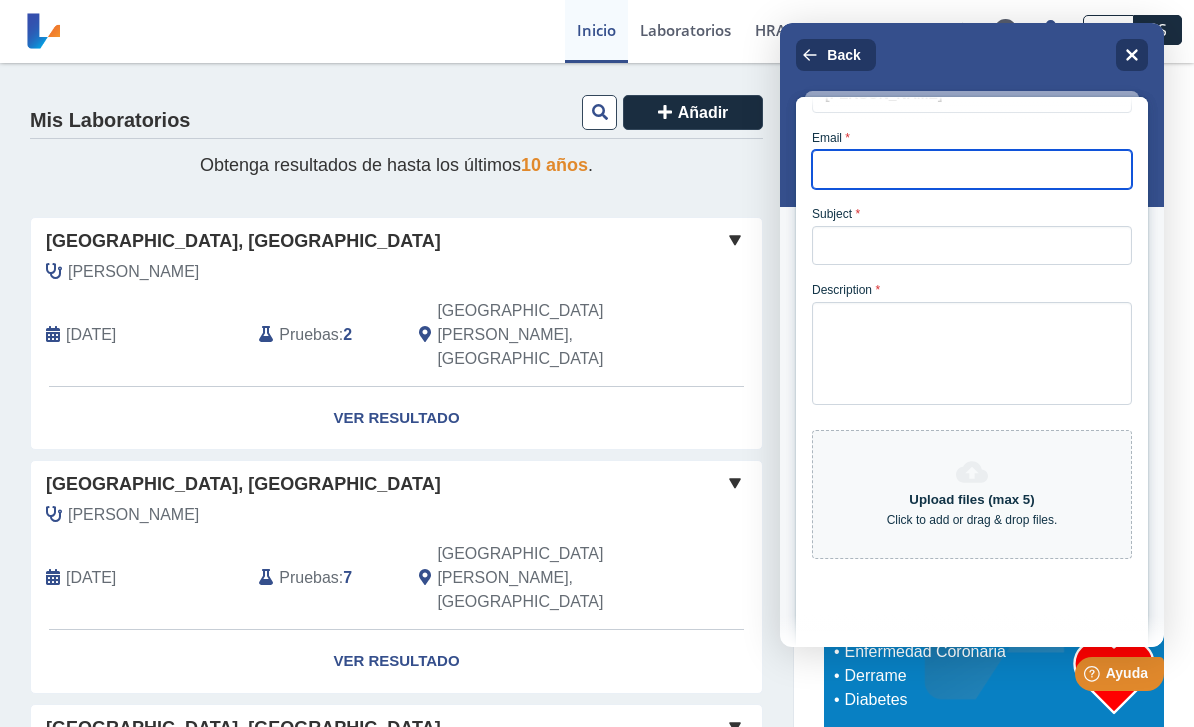 click on "Email   *" at bounding box center (972, 169) 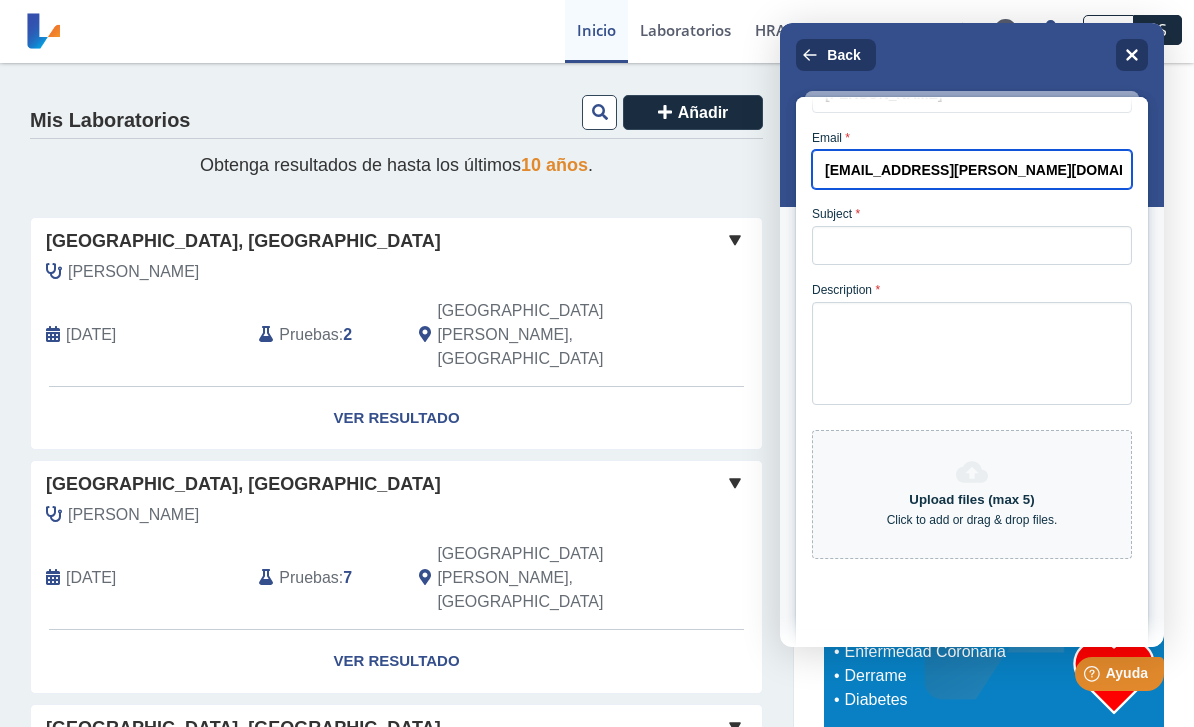 type on "[EMAIL_ADDRESS][PERSON_NAME][DOMAIN_NAME]" 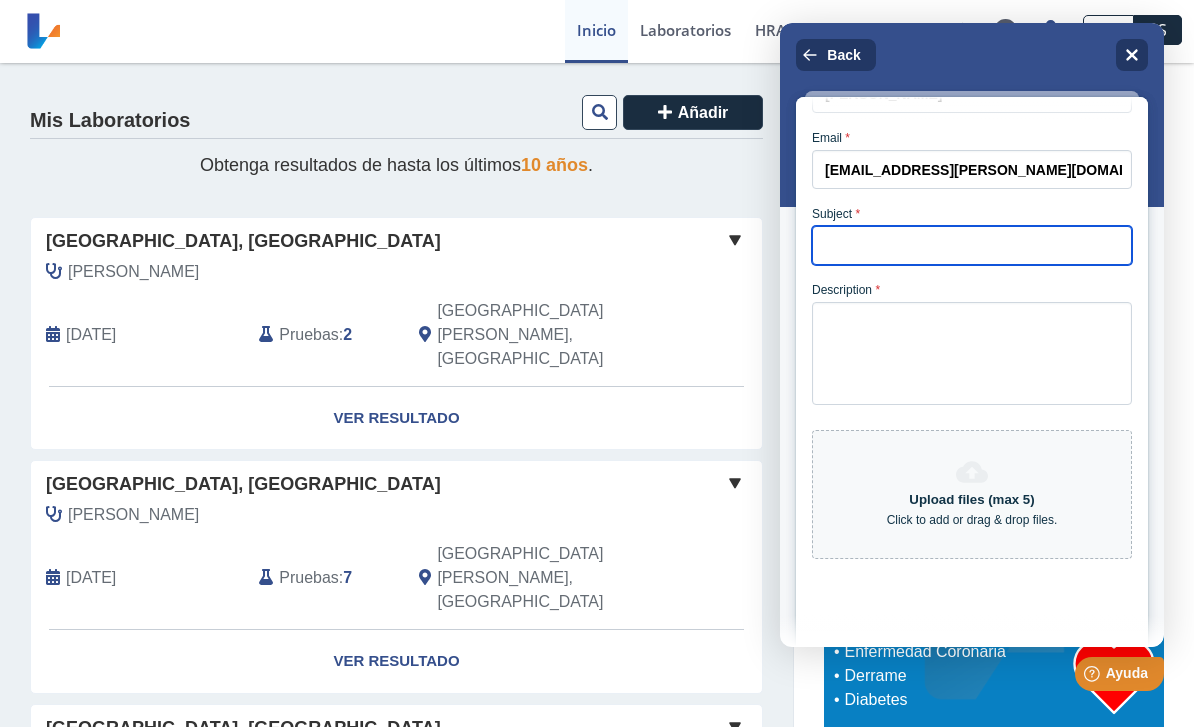 click on "Subject   *" at bounding box center [972, 245] 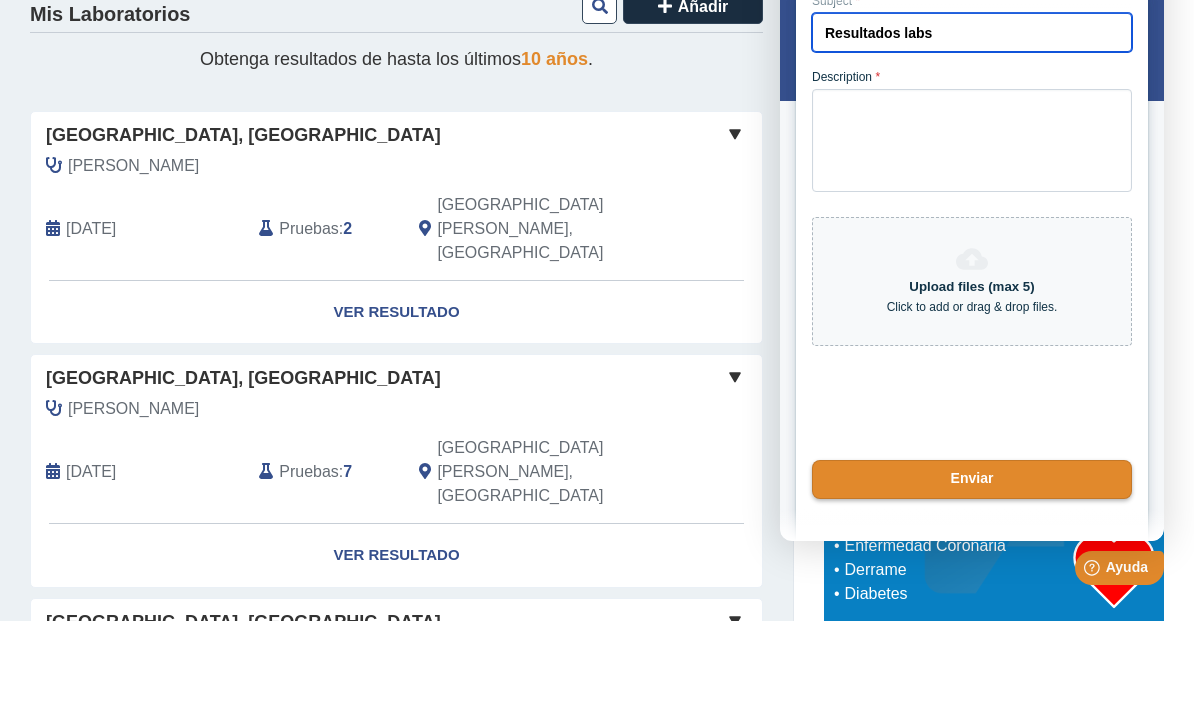 scroll, scrollTop: 221, scrollLeft: 0, axis: vertical 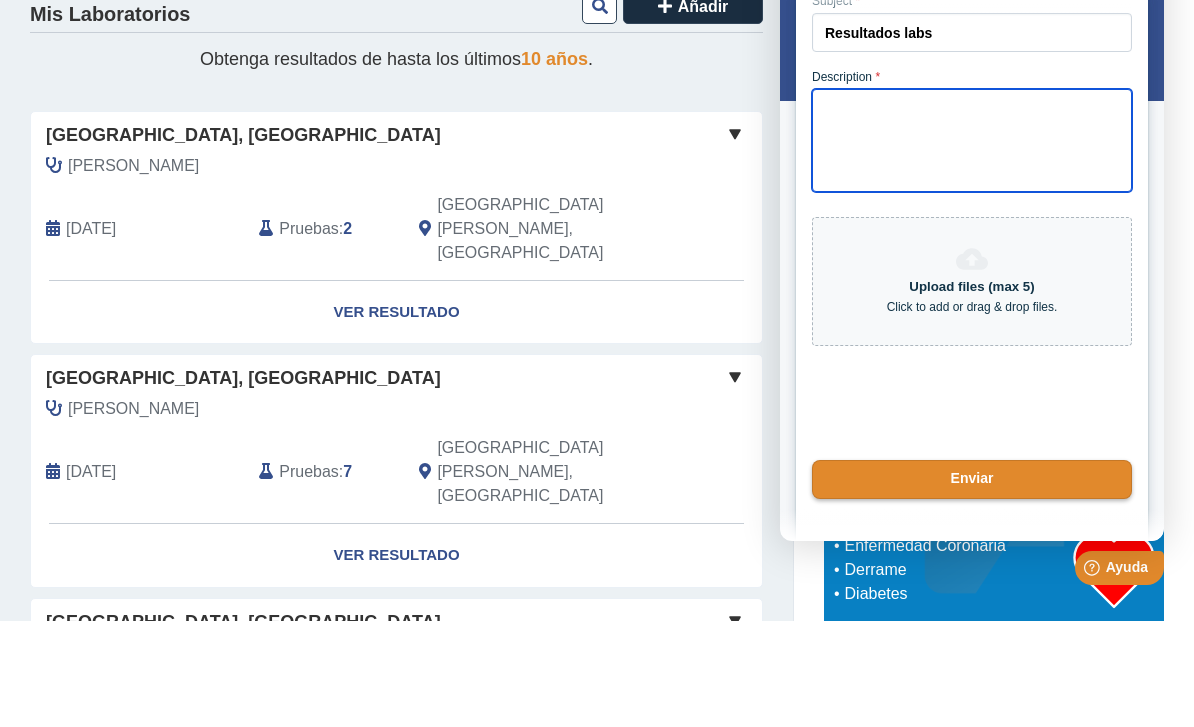click on "Description   *" at bounding box center (972, 140) 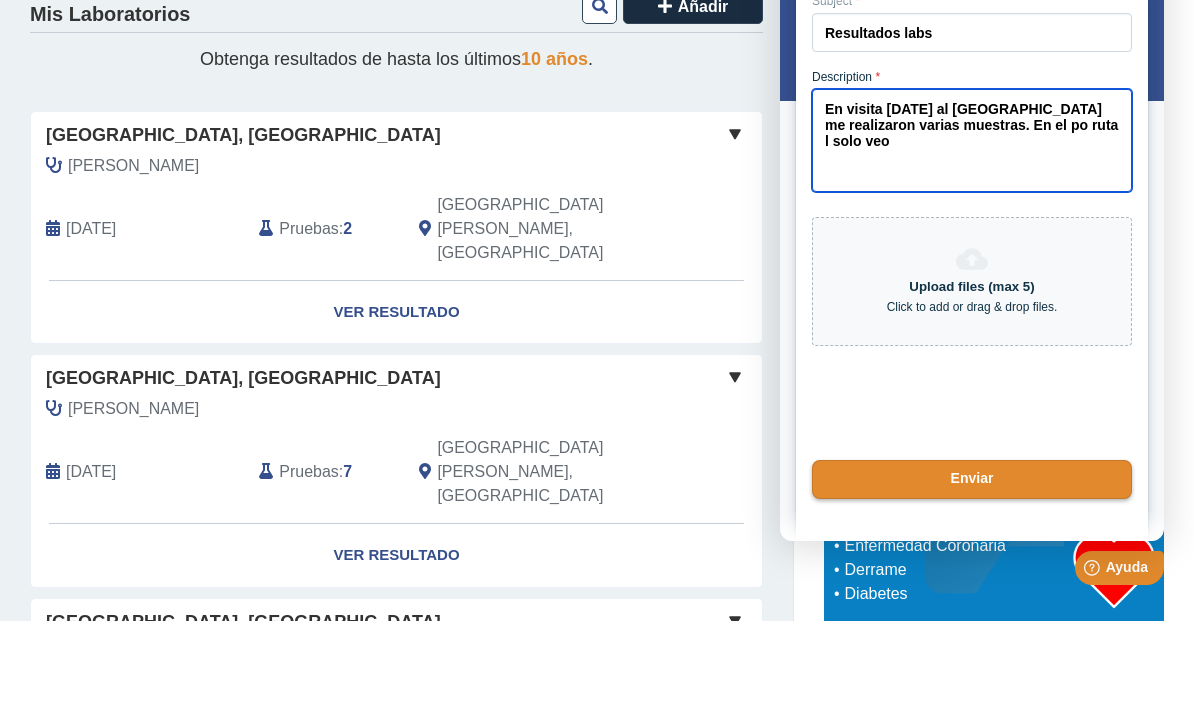 click on "En visita [DATE] al [GEOGRAPHIC_DATA] me realizaron varias muestras. En el po ruta l solo veo" at bounding box center [972, 140] 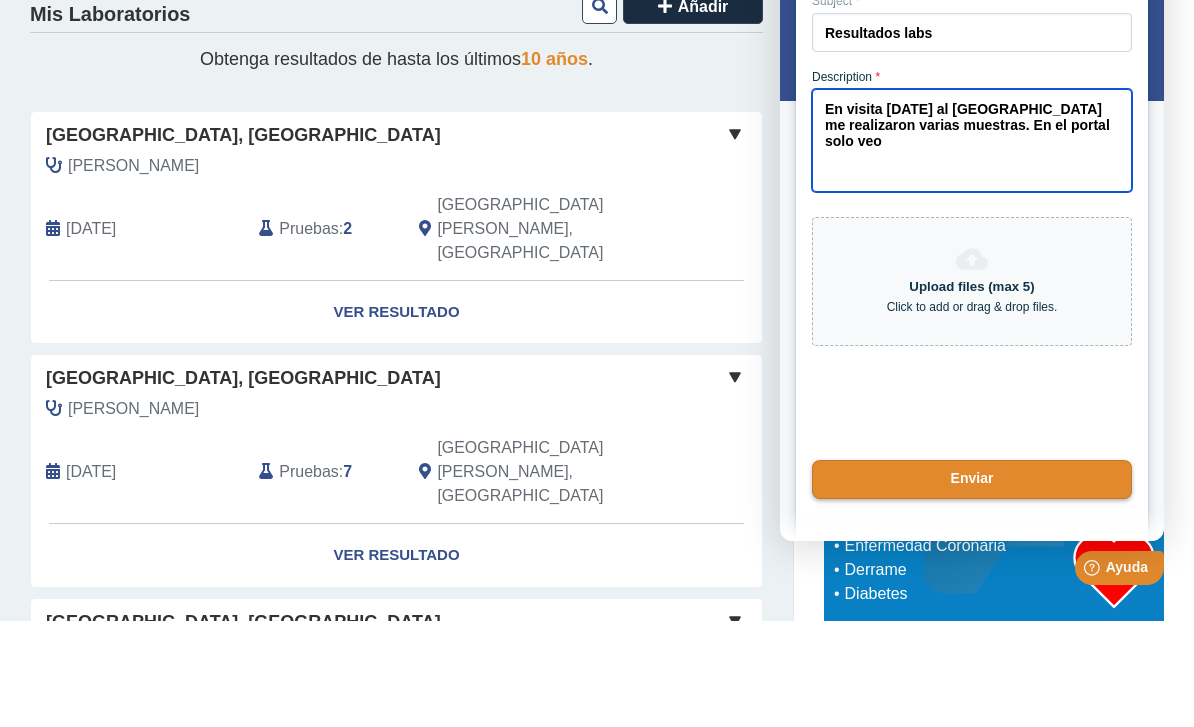 click on "En visita [DATE] al [GEOGRAPHIC_DATA] me realizaron varias muestras. En el portal solo veo" at bounding box center (972, 140) 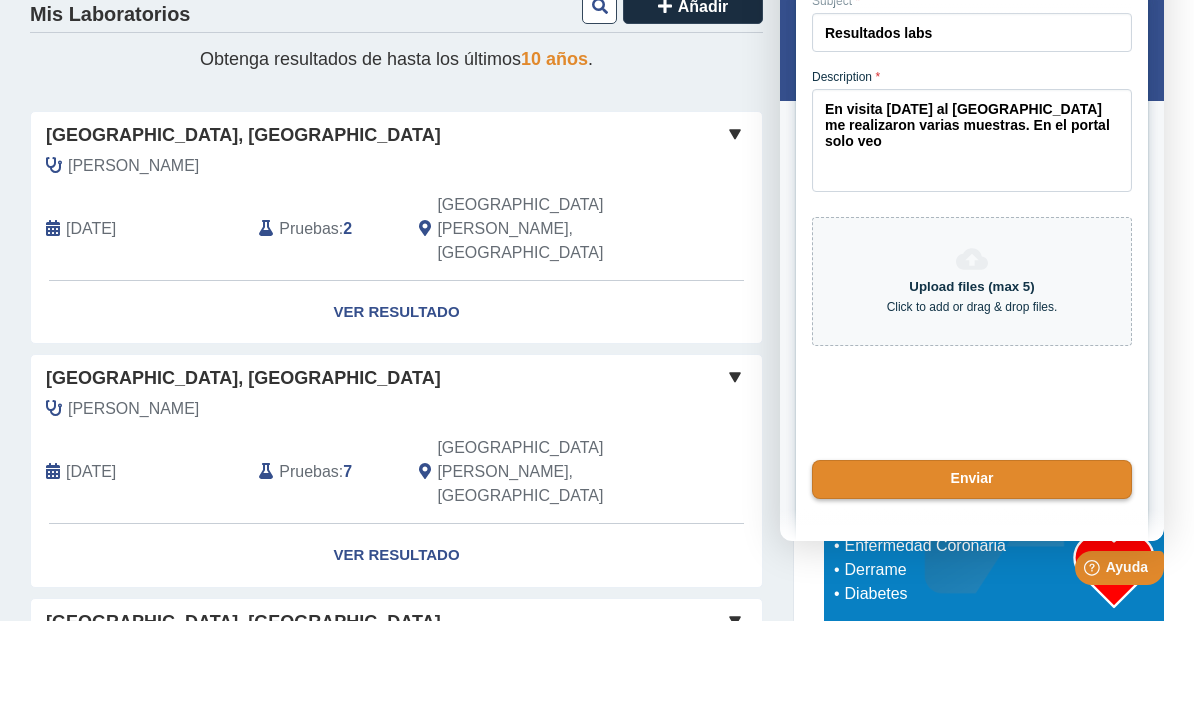 click on "[PERSON_NAME]   [DATE] Pruebas :  2  [GEOGRAPHIC_DATA][PERSON_NAME], [GEOGRAPHIC_DATA]" 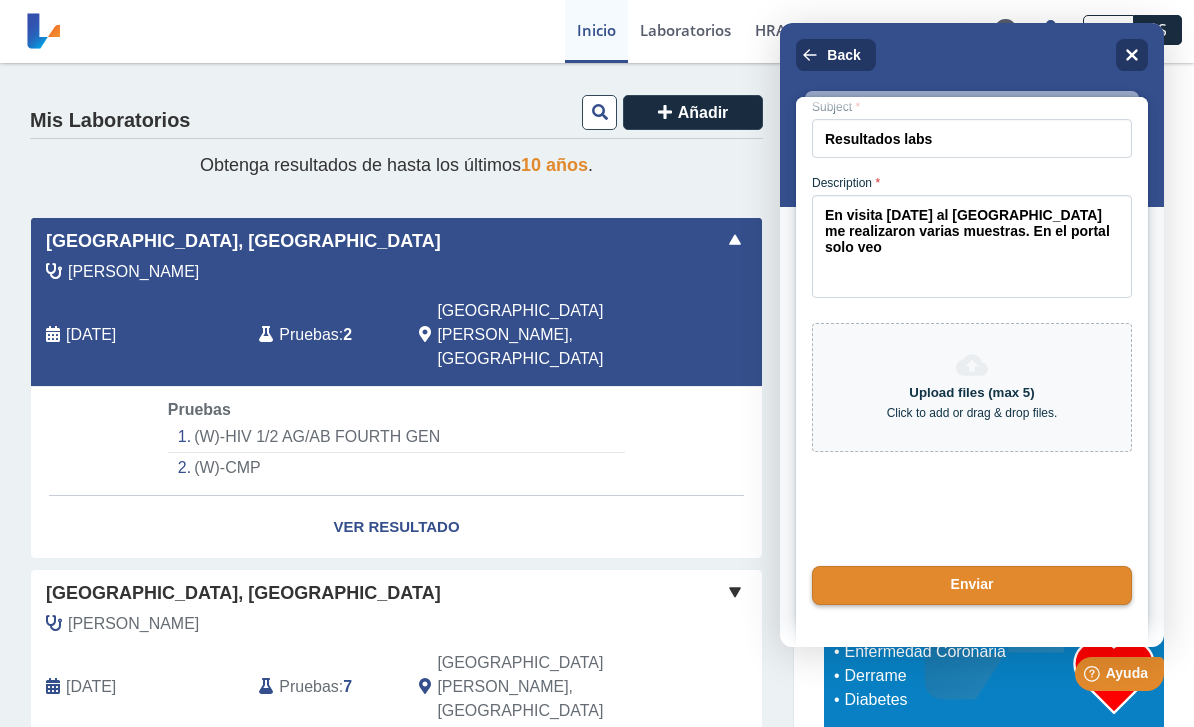 click on "(W)-CMP" 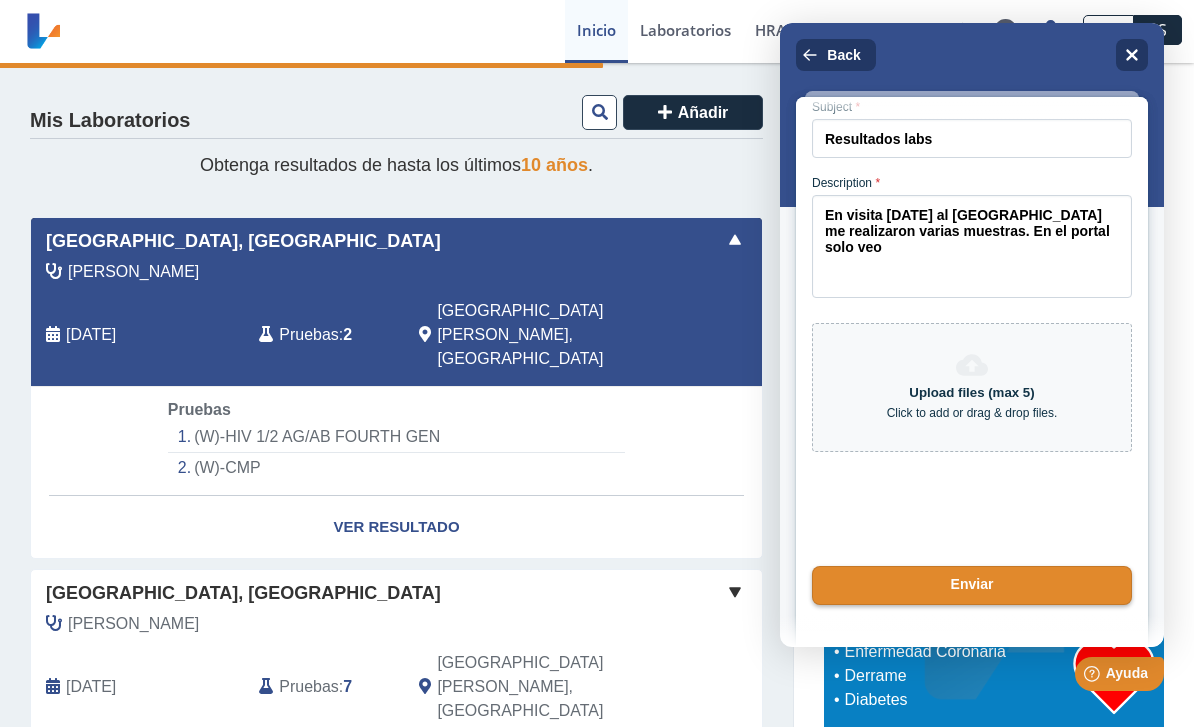 select on "*******" 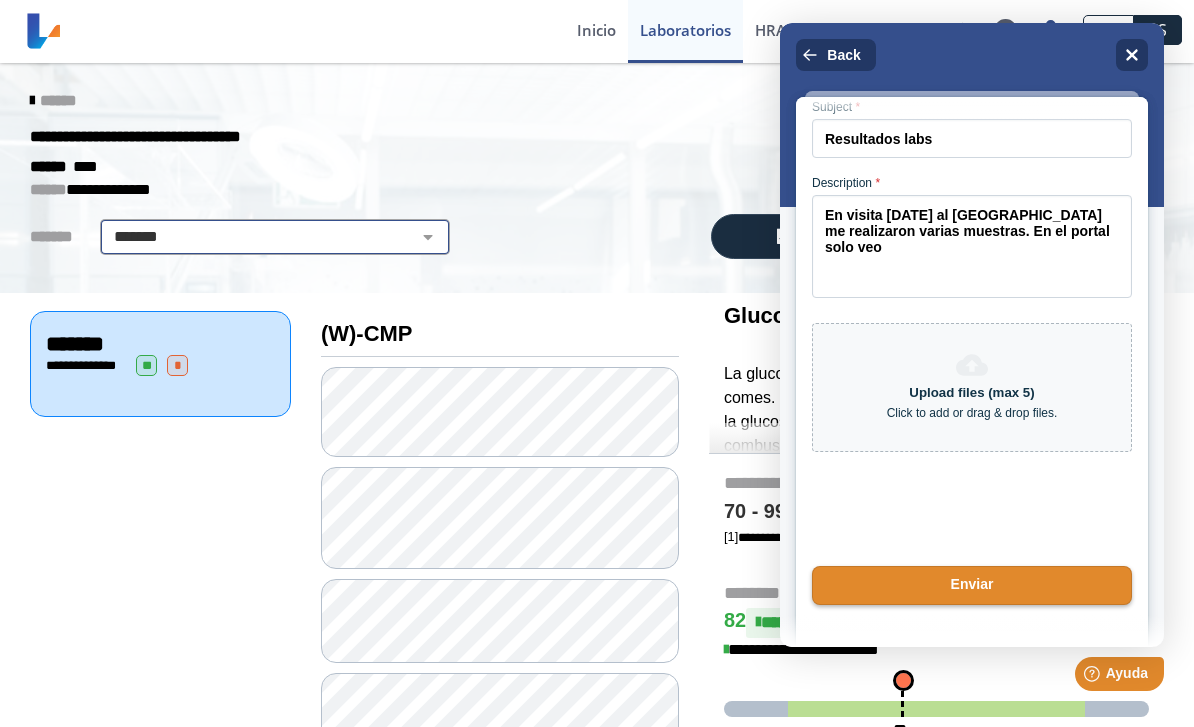 click on "**********" 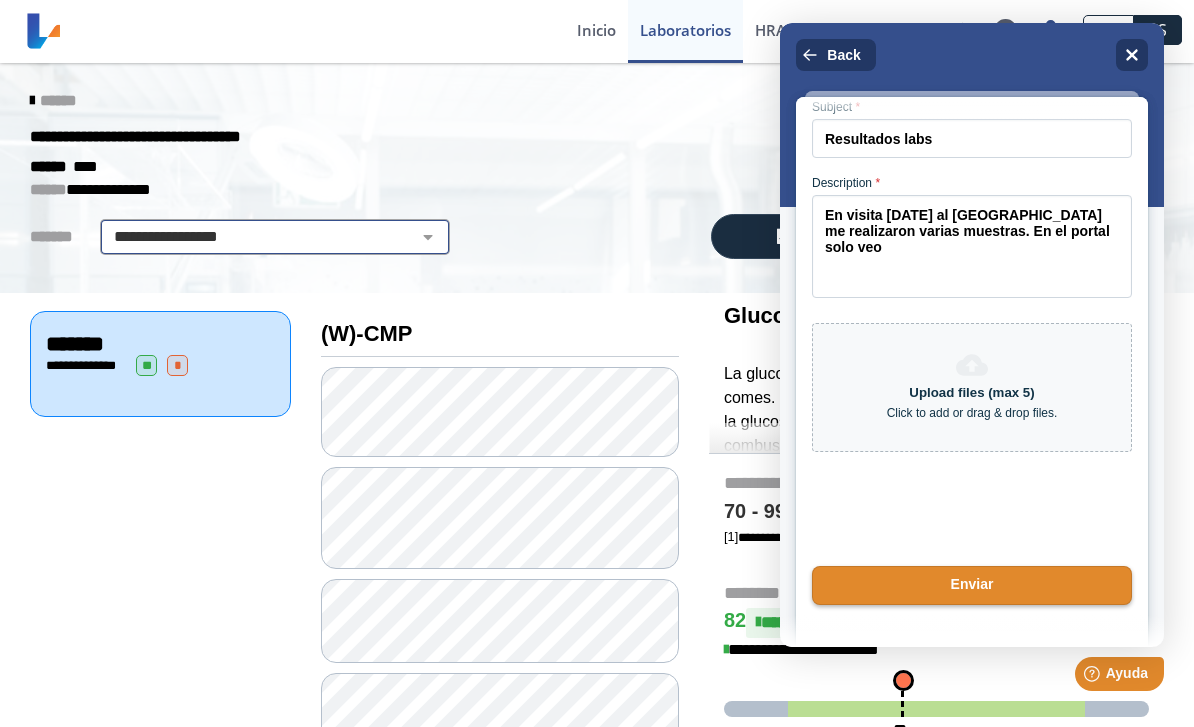 select 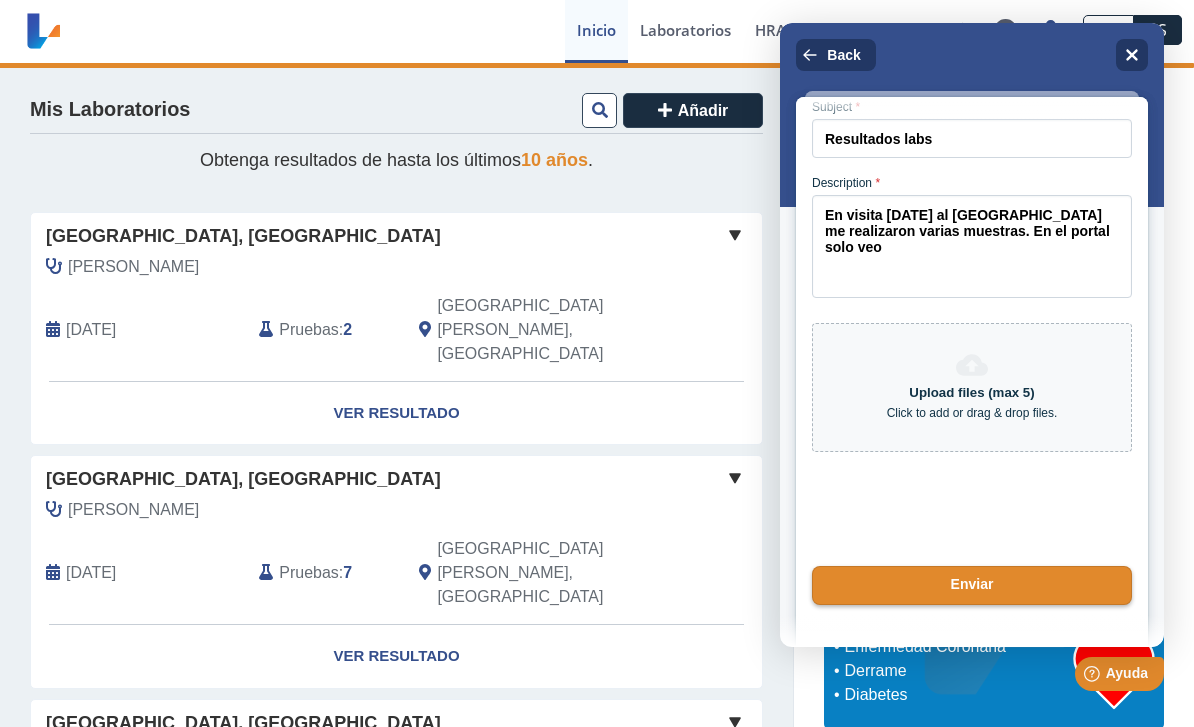 click on "[PERSON_NAME]   [DATE] Pruebas :  2  [GEOGRAPHIC_DATA][PERSON_NAME], [GEOGRAPHIC_DATA]" 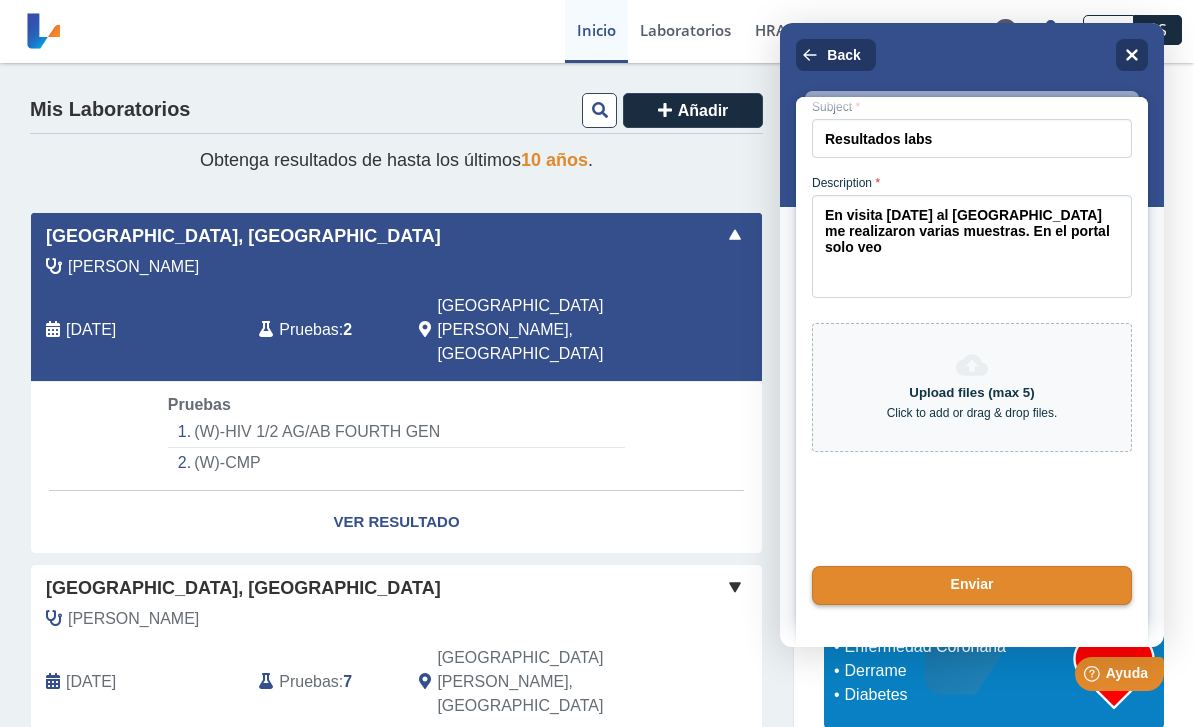 click on "(W)-HIV 1/2 AG/AB FOURTH GEN" 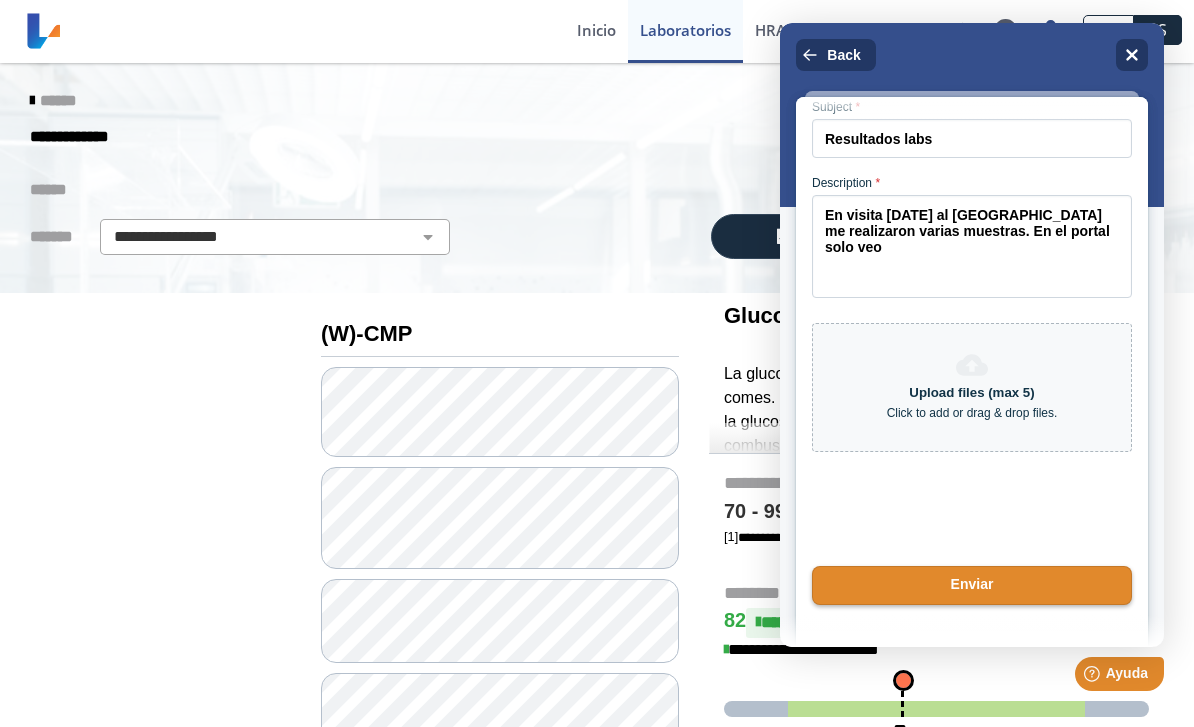 scroll, scrollTop: 0, scrollLeft: 0, axis: both 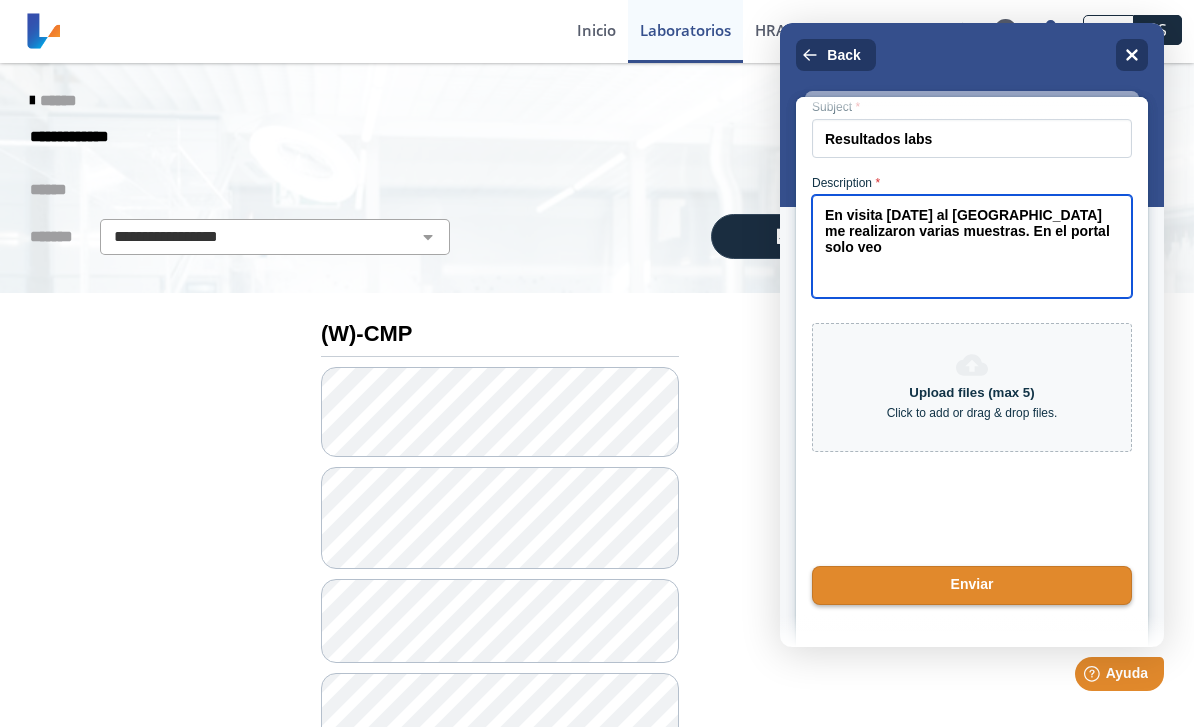 click on "En visita [DATE] al [GEOGRAPHIC_DATA] me realizaron varias muestras. En el portal solo veo" at bounding box center (972, 246) 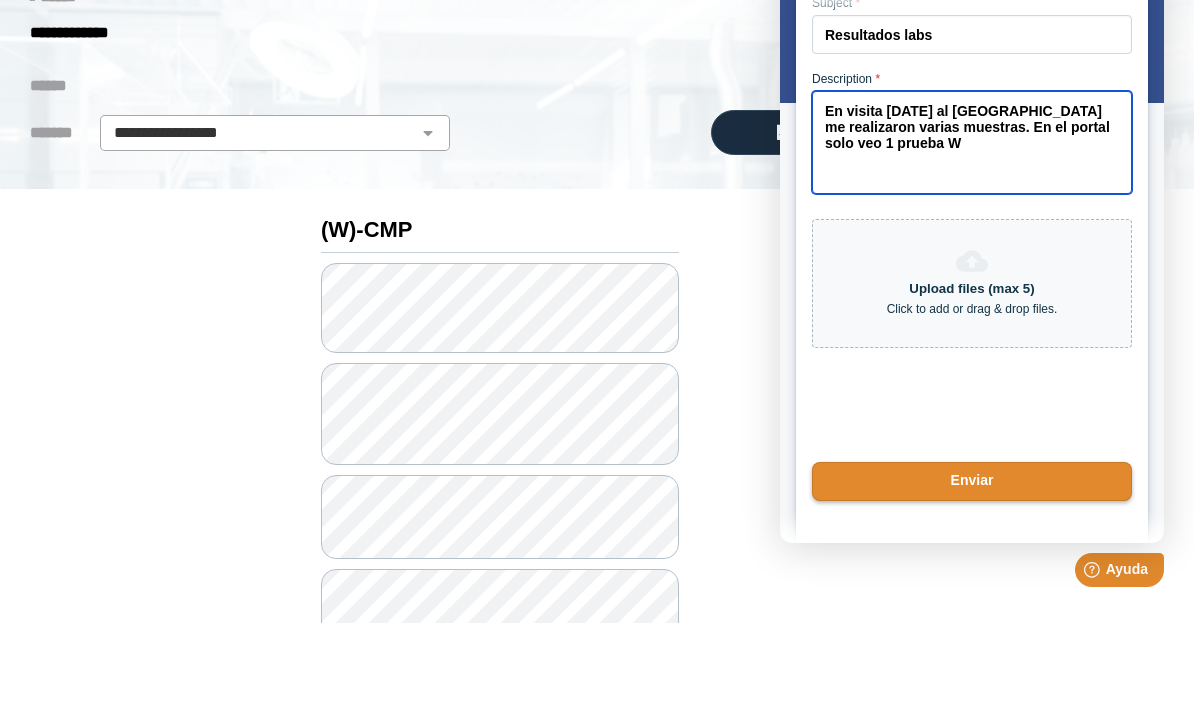 type on "En visita [DATE] al [GEOGRAPHIC_DATA] me realizaron varias muestras. En el portal solo veo 1 prueba W" 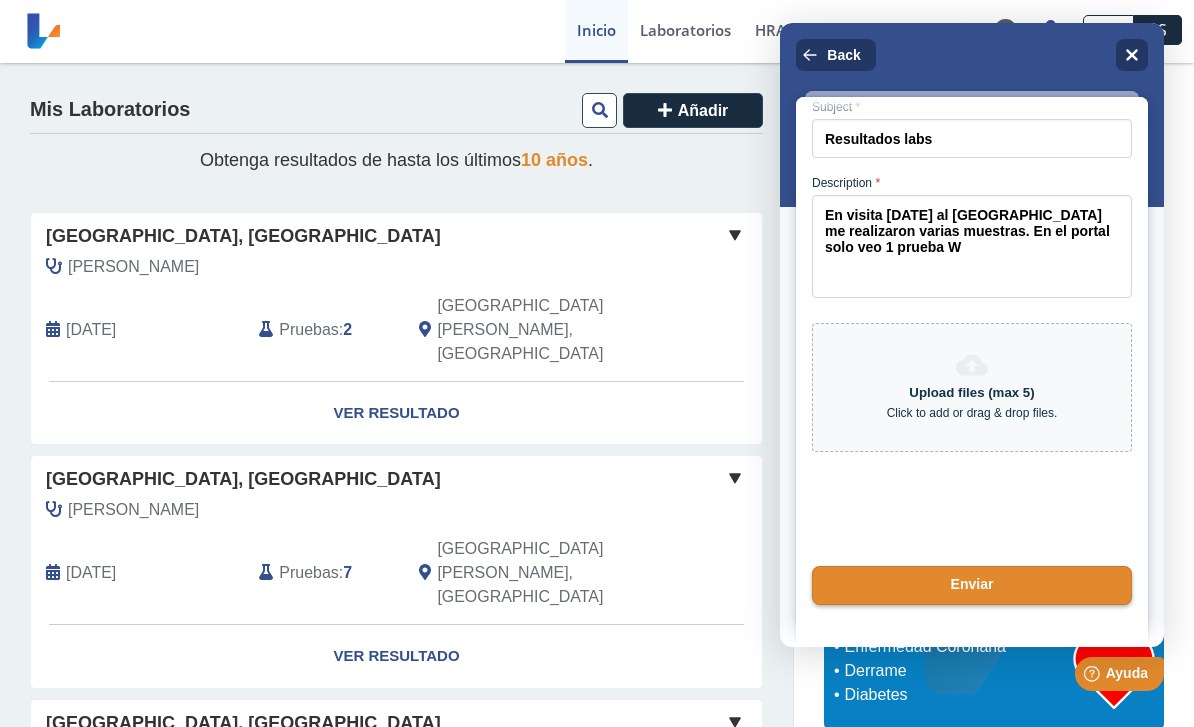 click 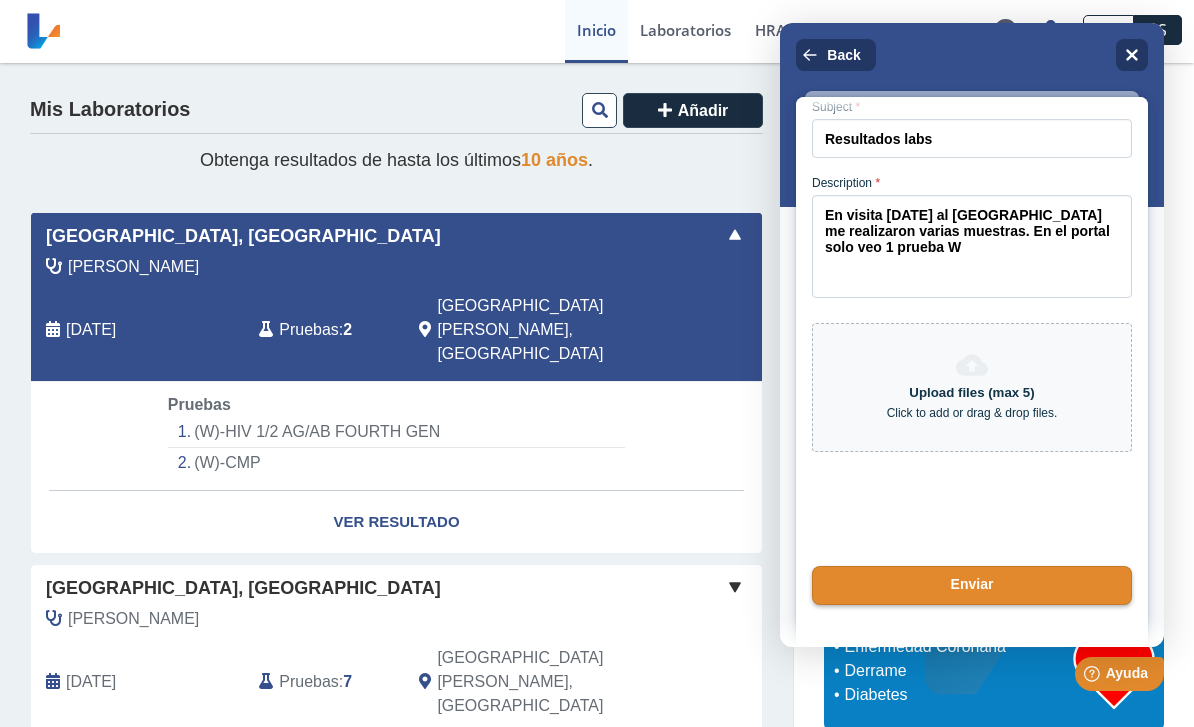 click on "Pruebas" 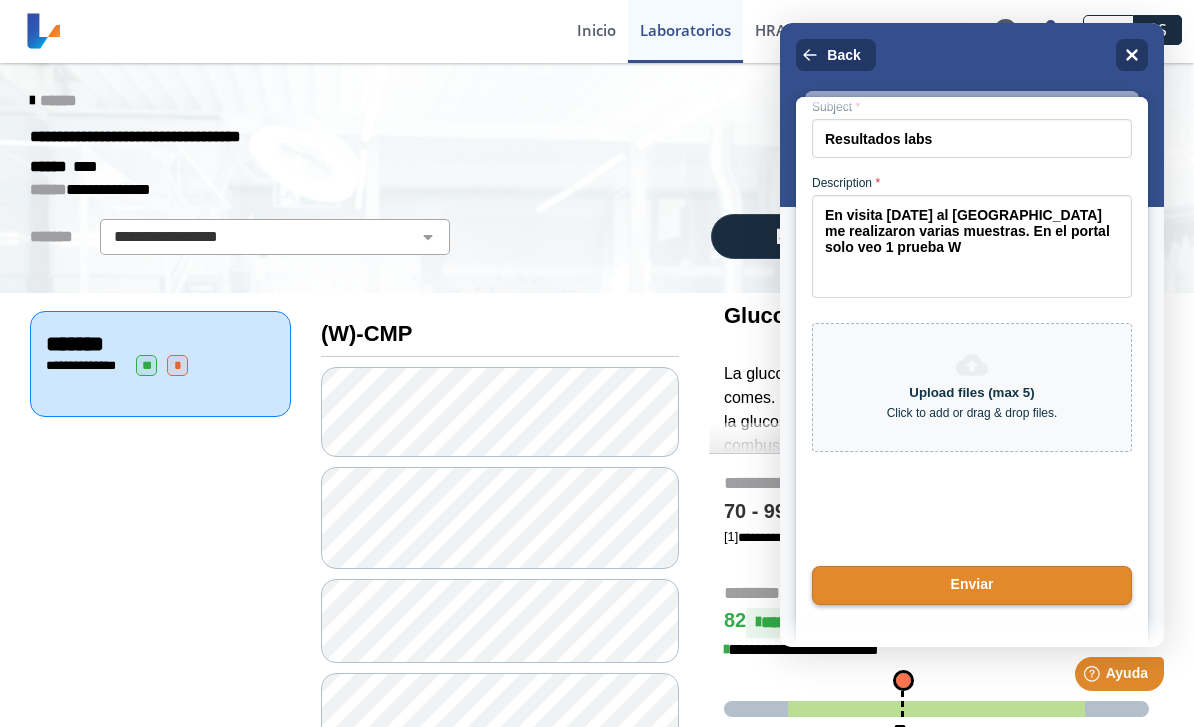 click on "**********" 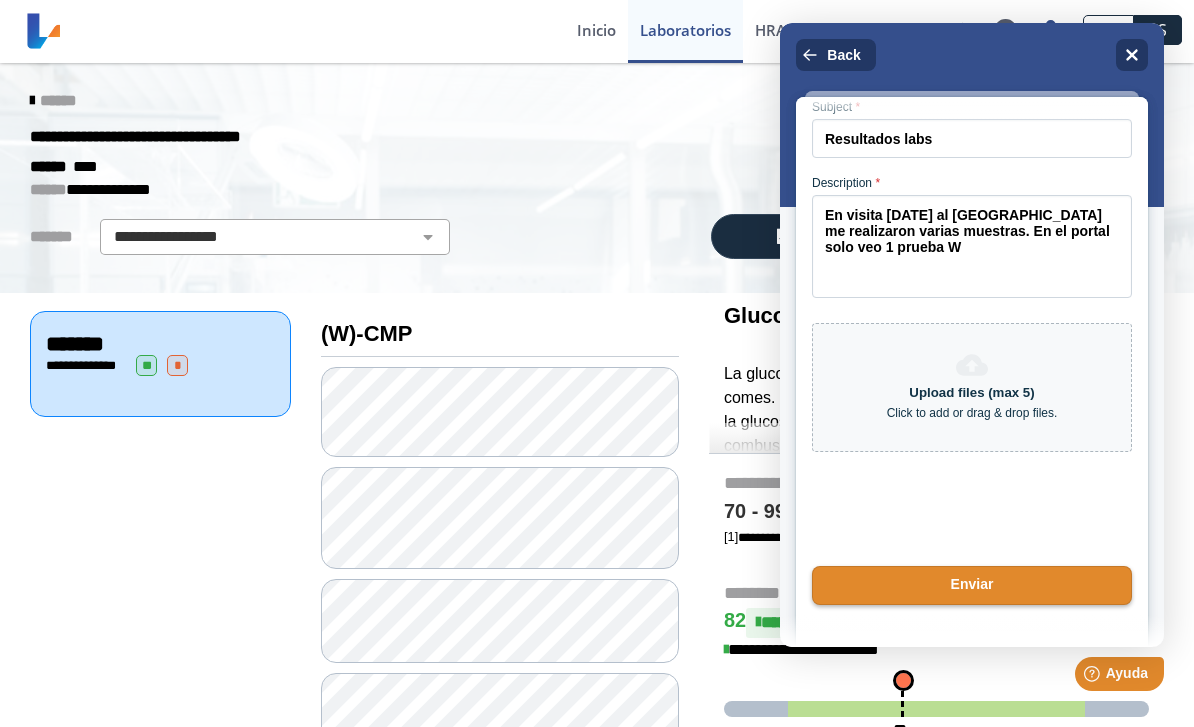 scroll, scrollTop: 0, scrollLeft: 0, axis: both 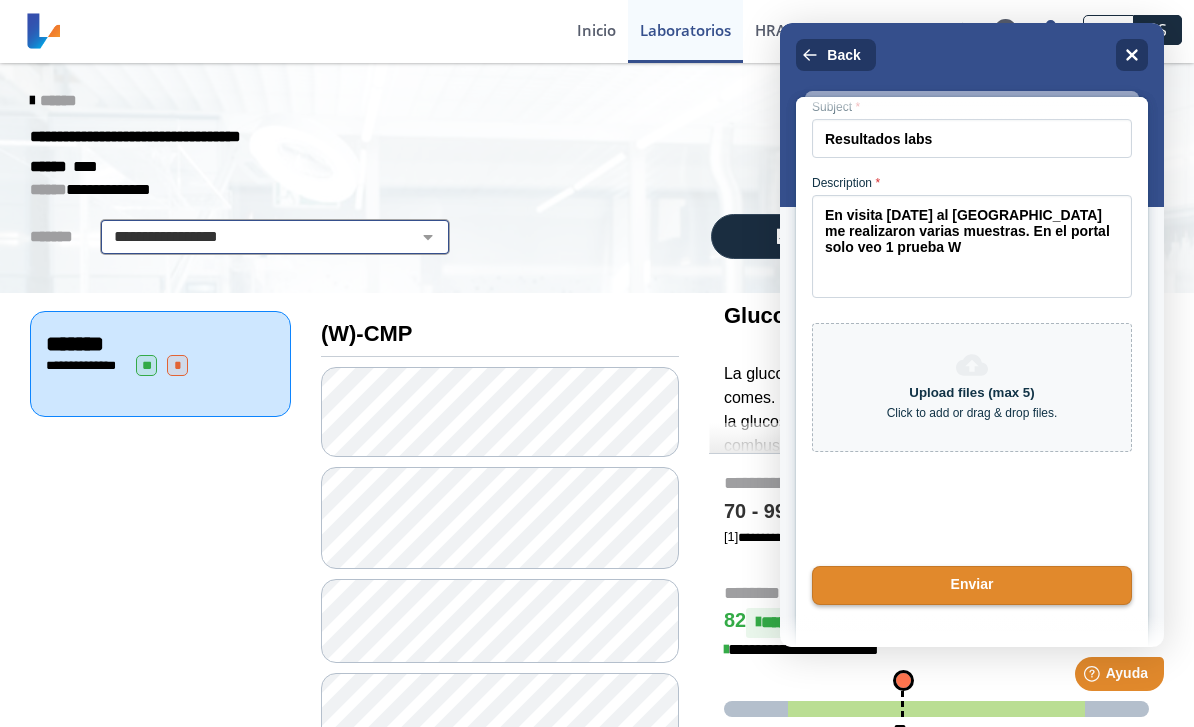 click on "**********" 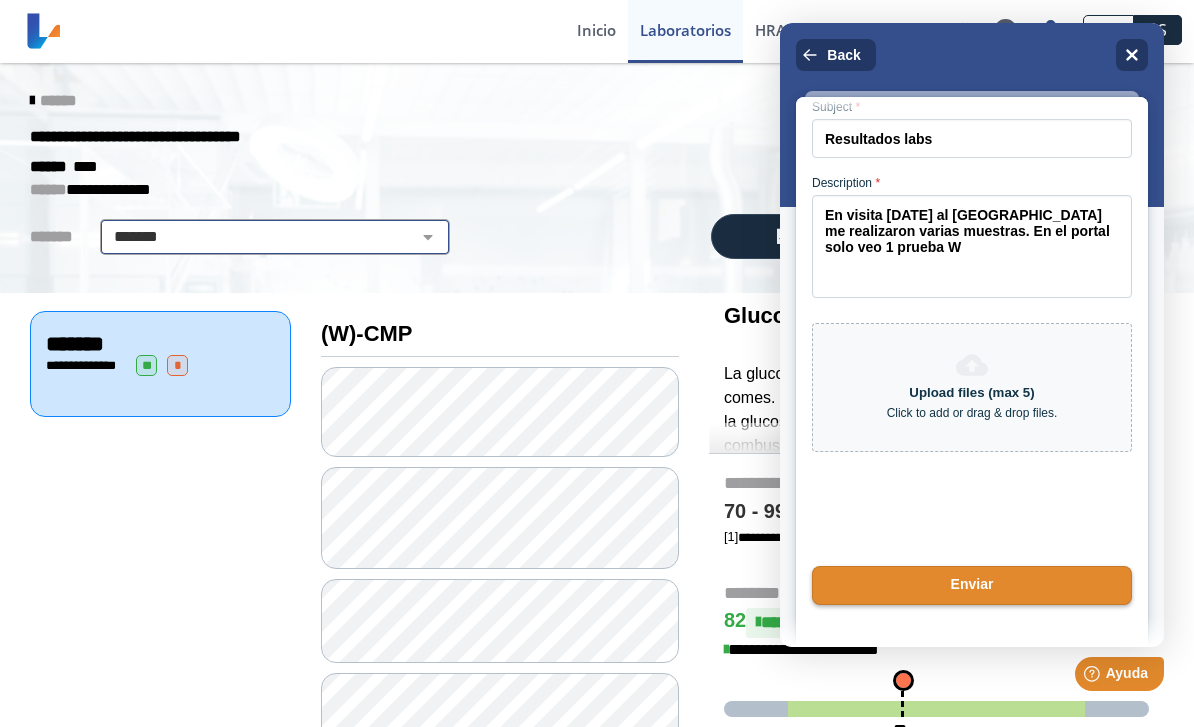 select on "*******" 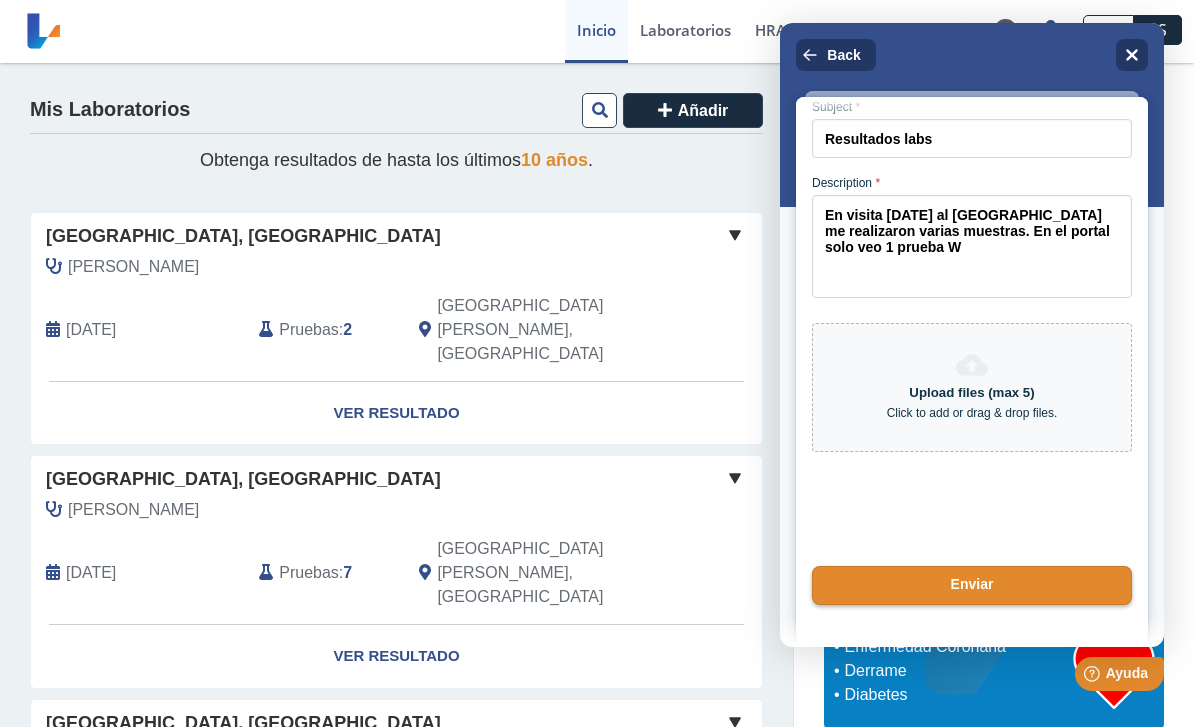 click on "[PERSON_NAME]" 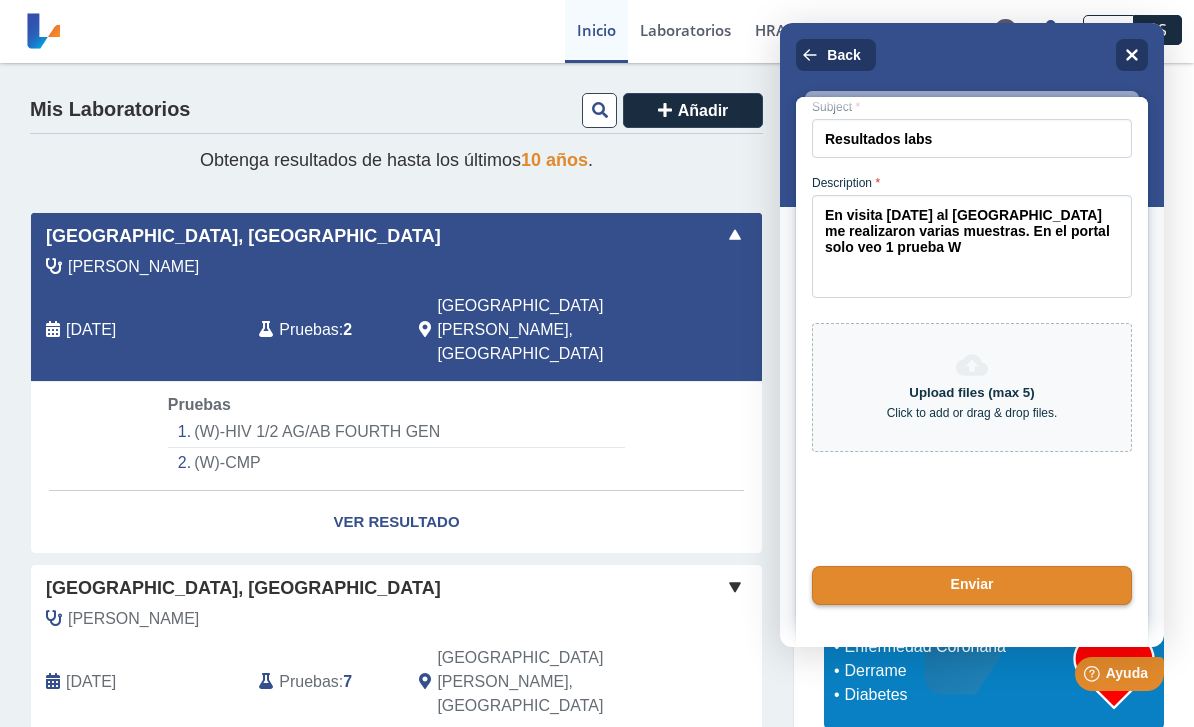 click on "(W)-HIV 1/2 AG/AB FOURTH GEN" 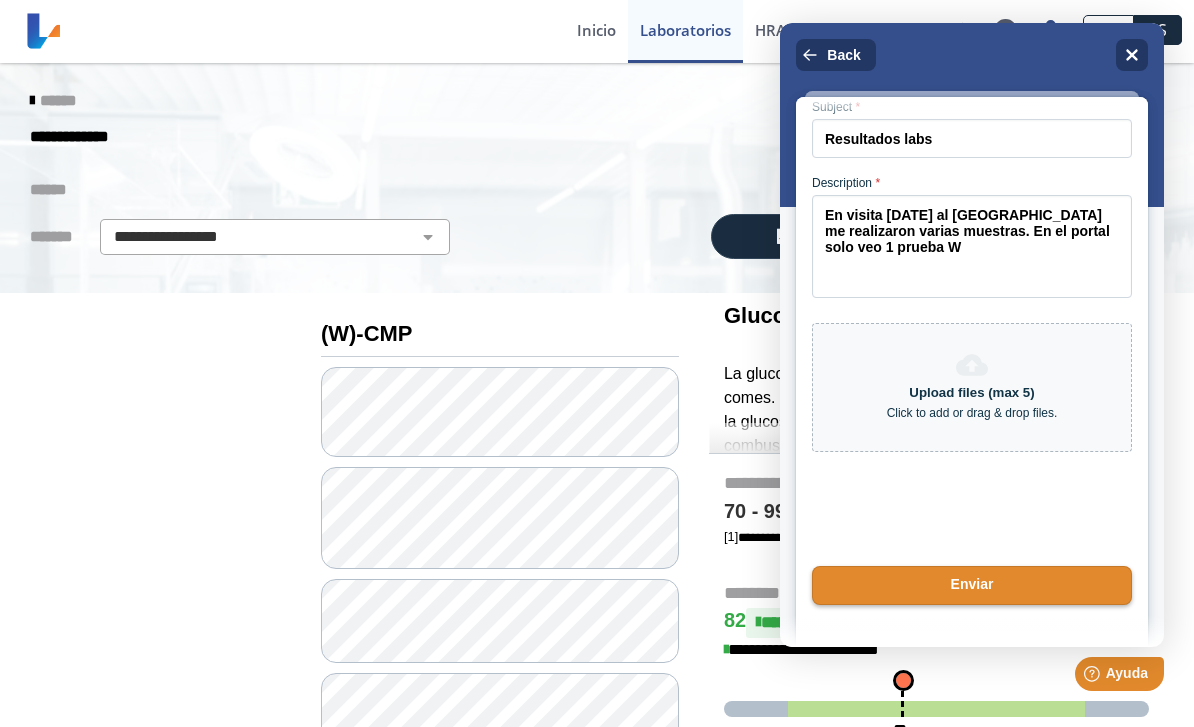 scroll, scrollTop: 0, scrollLeft: 0, axis: both 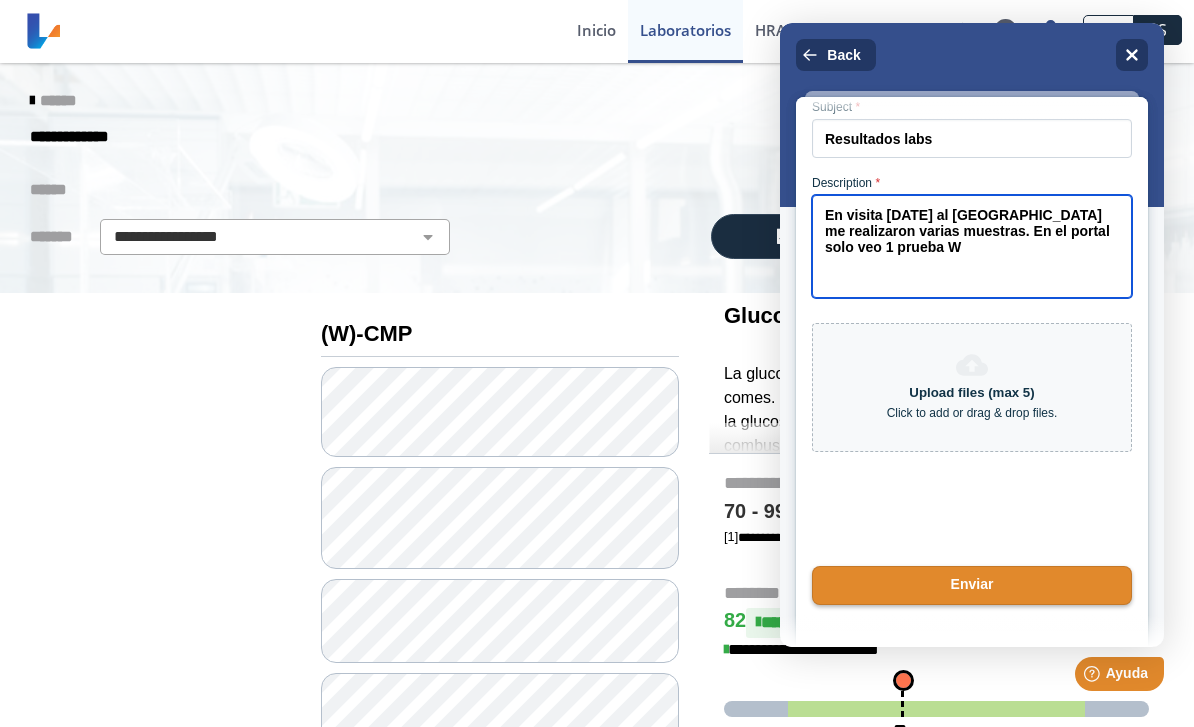 click on "En visita [DATE] al [GEOGRAPHIC_DATA] me realizaron varias muestras. En el portal solo veo 1 prueba W" at bounding box center (972, 246) 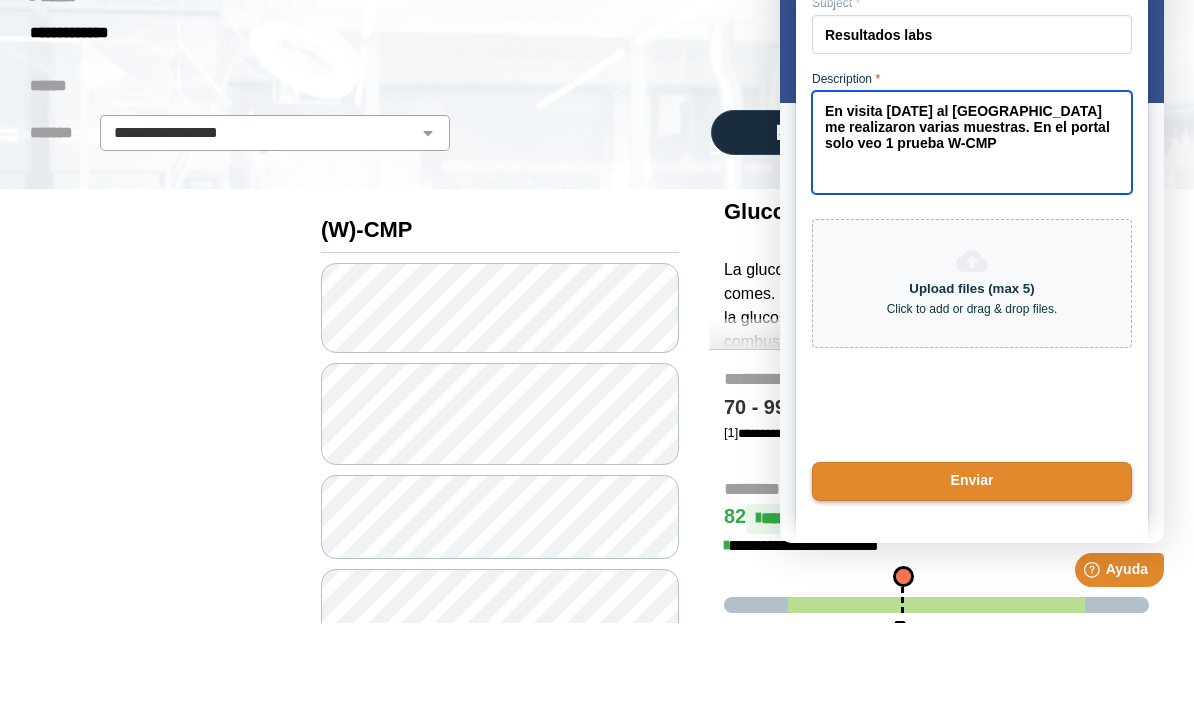 click on "En visita [DATE] al [GEOGRAPHIC_DATA] me realizaron varias muestras. En el portal solo veo 1 prueba W-CMP" at bounding box center (972, 142) 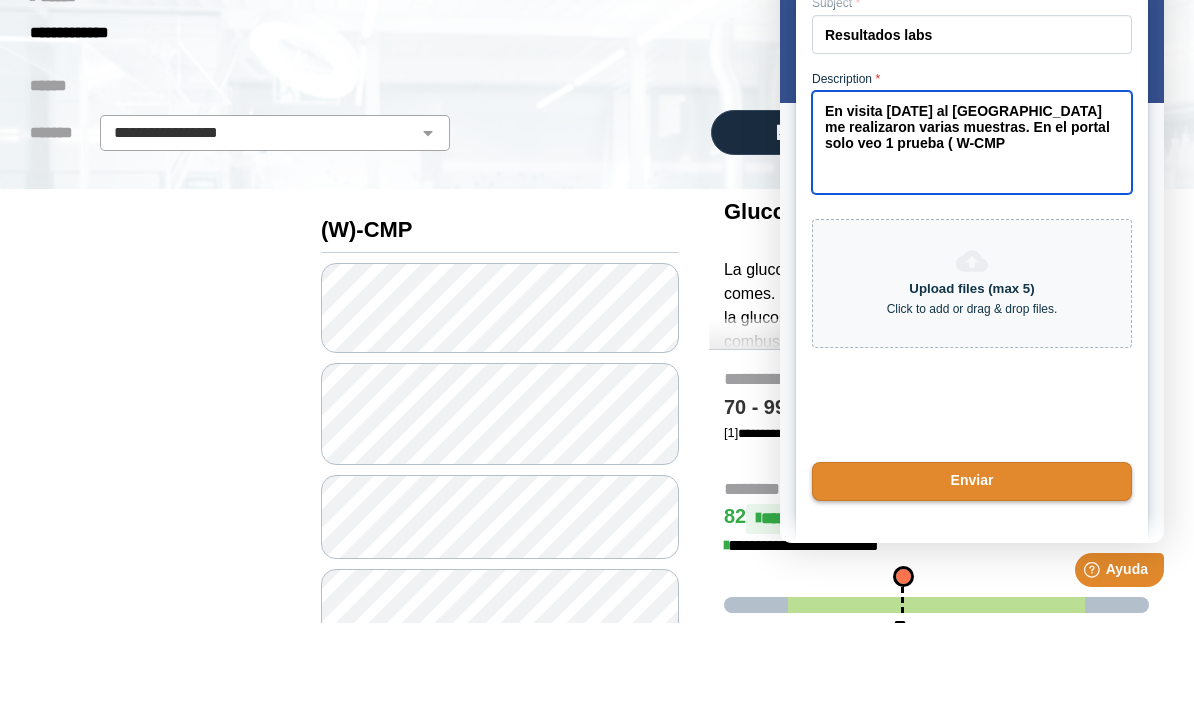 click on "En visita [DATE] al [GEOGRAPHIC_DATA] me realizaron varias muestras. En el portal solo veo 1 prueba ( W-CMP" at bounding box center (972, 142) 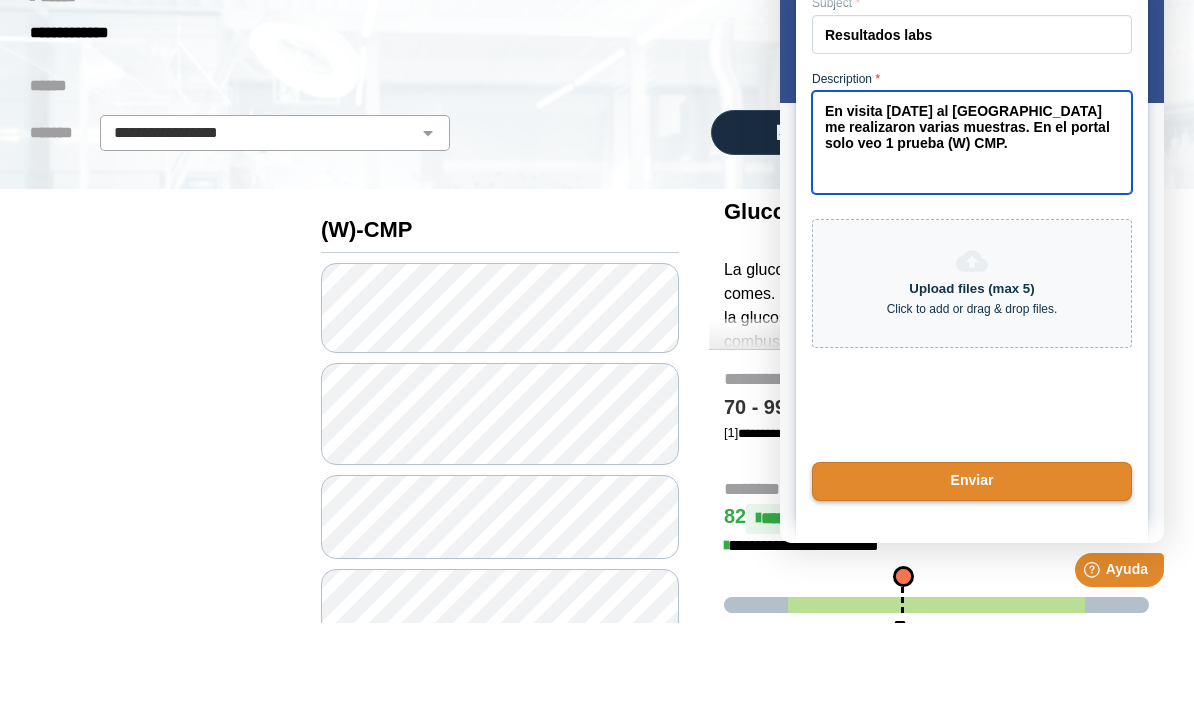 click on "En visita [DATE] al [GEOGRAPHIC_DATA] me realizaron varias muestras. En el portal solo veo 1 prueba (W) CMP." at bounding box center [972, 142] 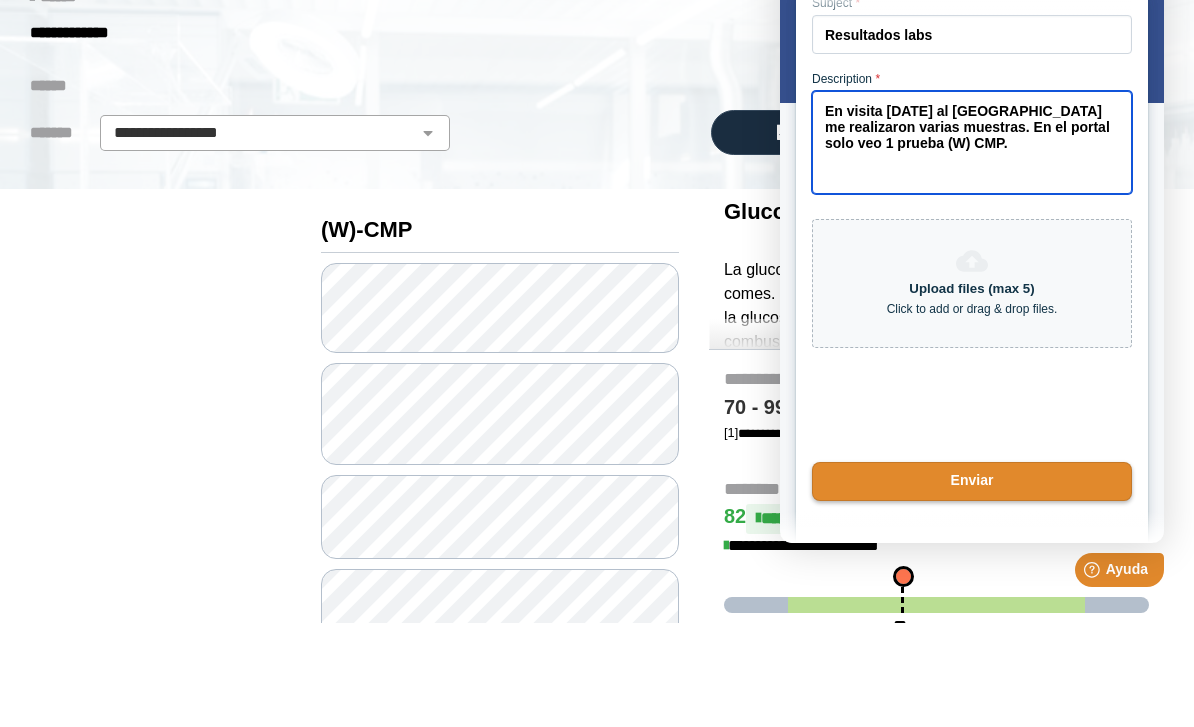 click on "En visita [DATE] al [GEOGRAPHIC_DATA] me realizaron varias muestras. En el portal solo veo 1 prueba (W) CMP." at bounding box center (972, 142) 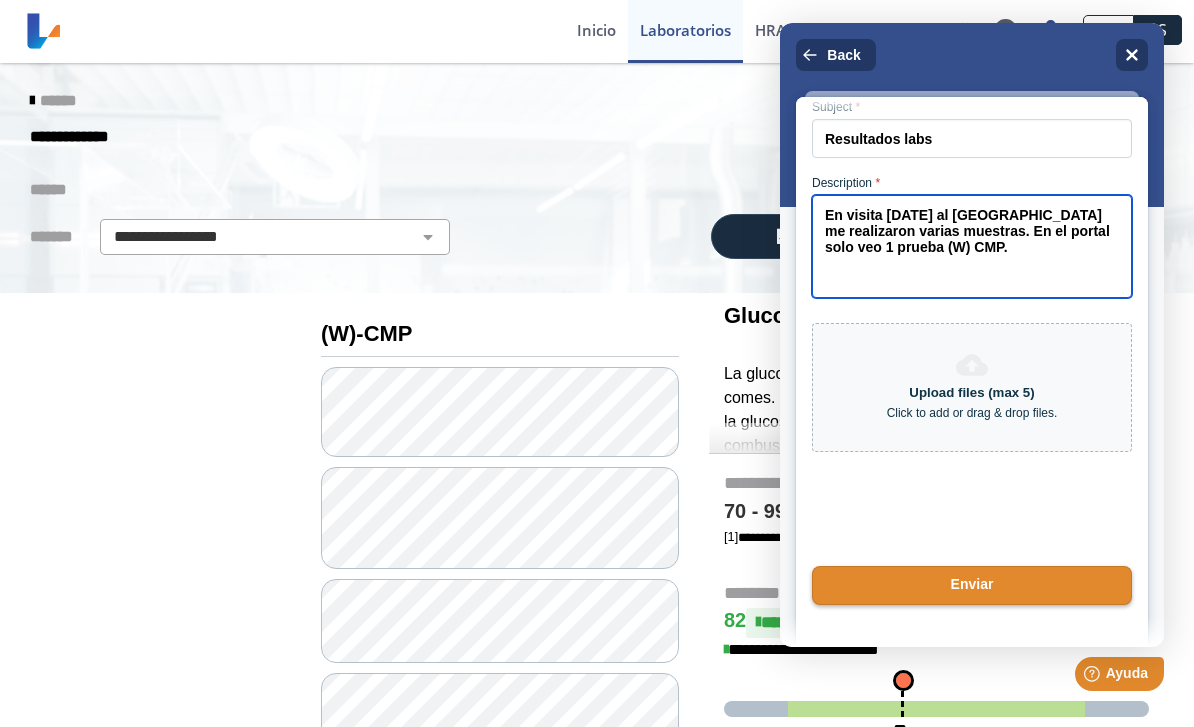 type on "En visita [DATE] al [GEOGRAPHIC_DATA] me realizaron varias muestras. En el portal solo veo 1 prueba (W) CMP." 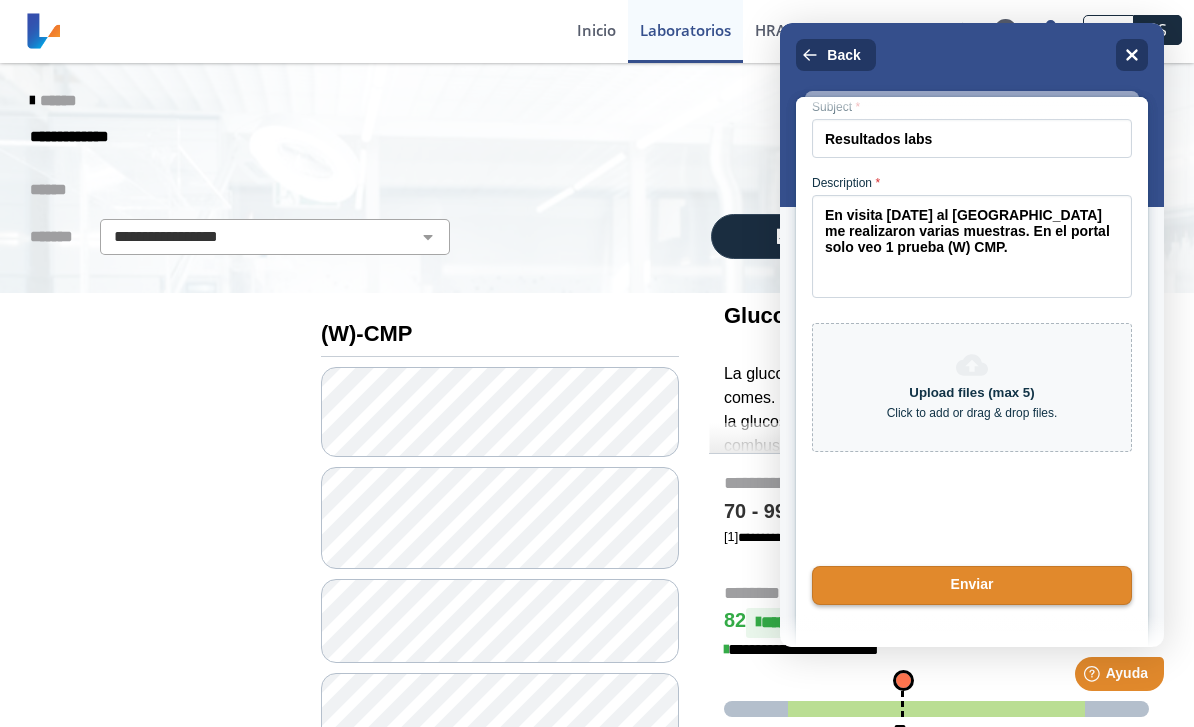 click on "**********" 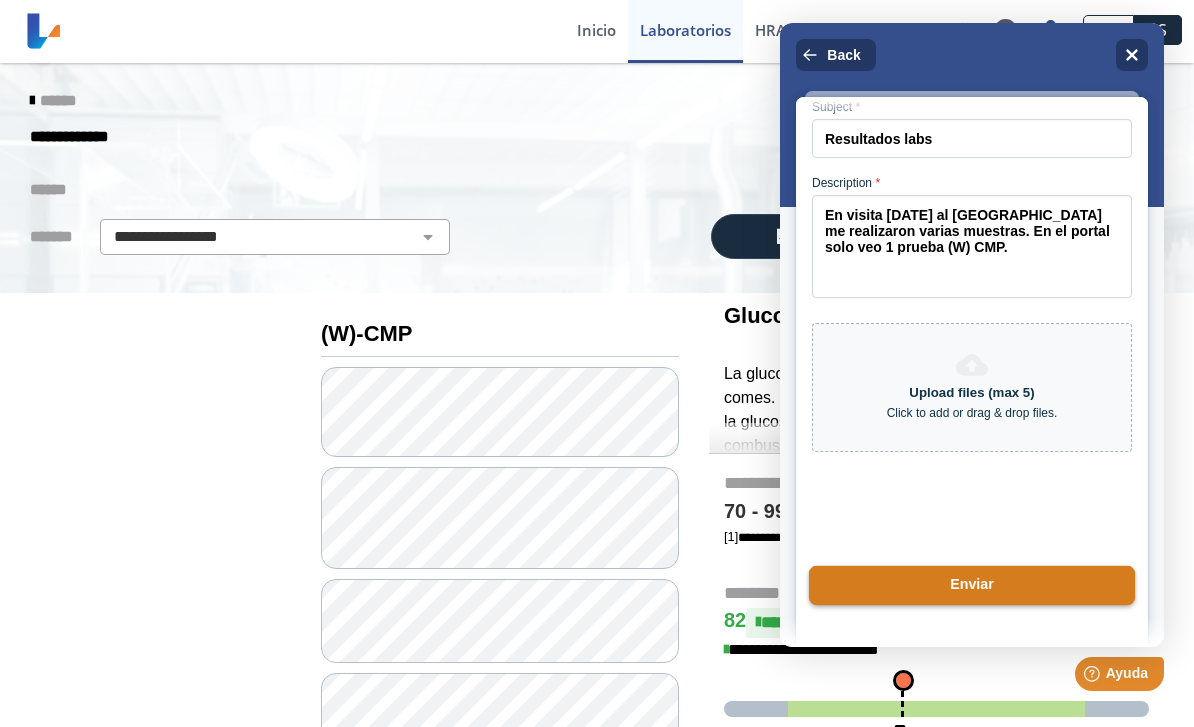 click on "Enviar" at bounding box center [972, 586] 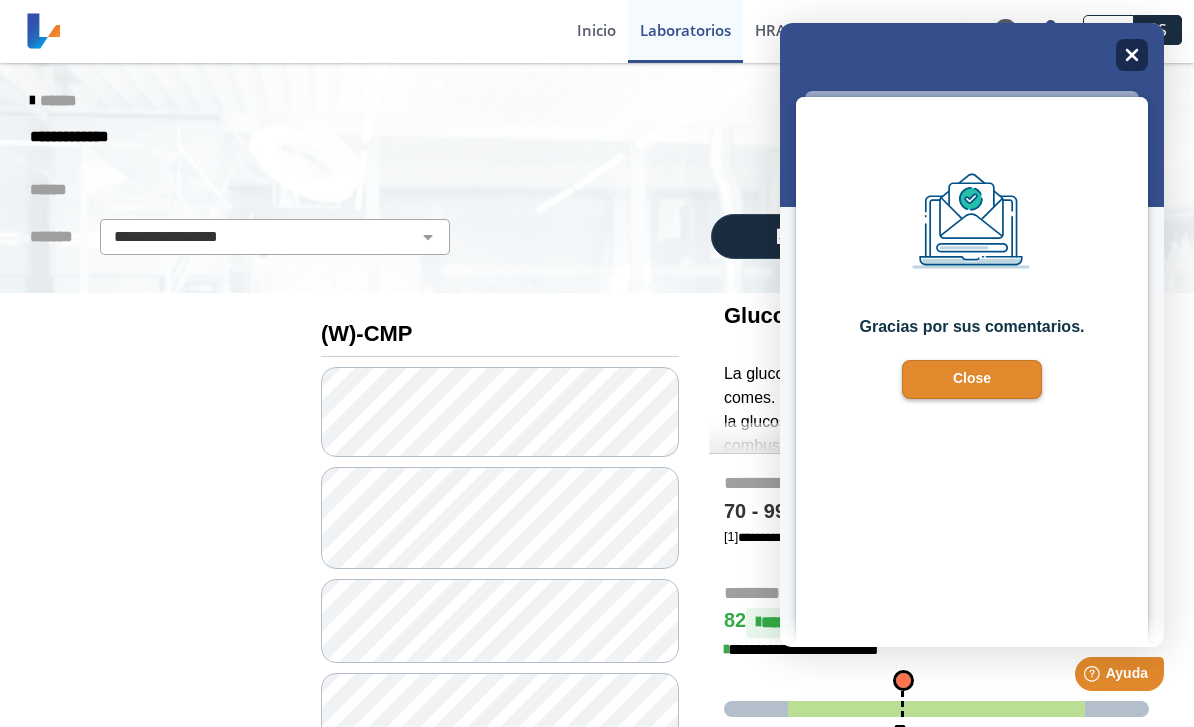 click 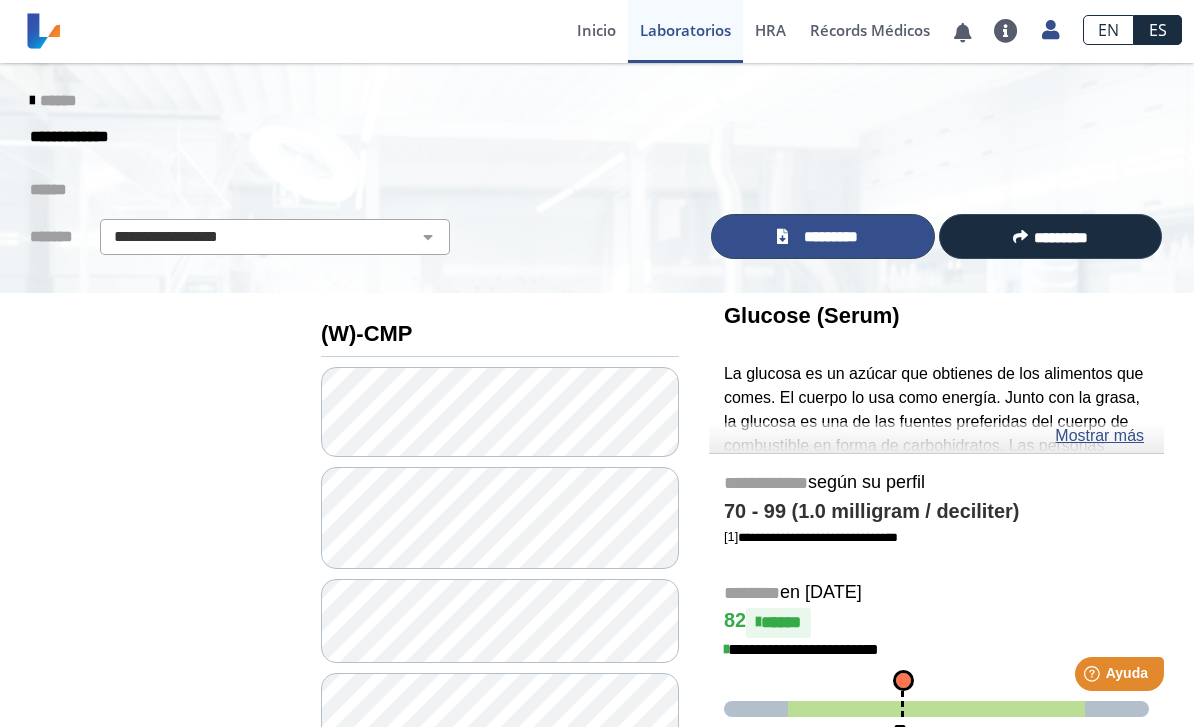 click on "*********" 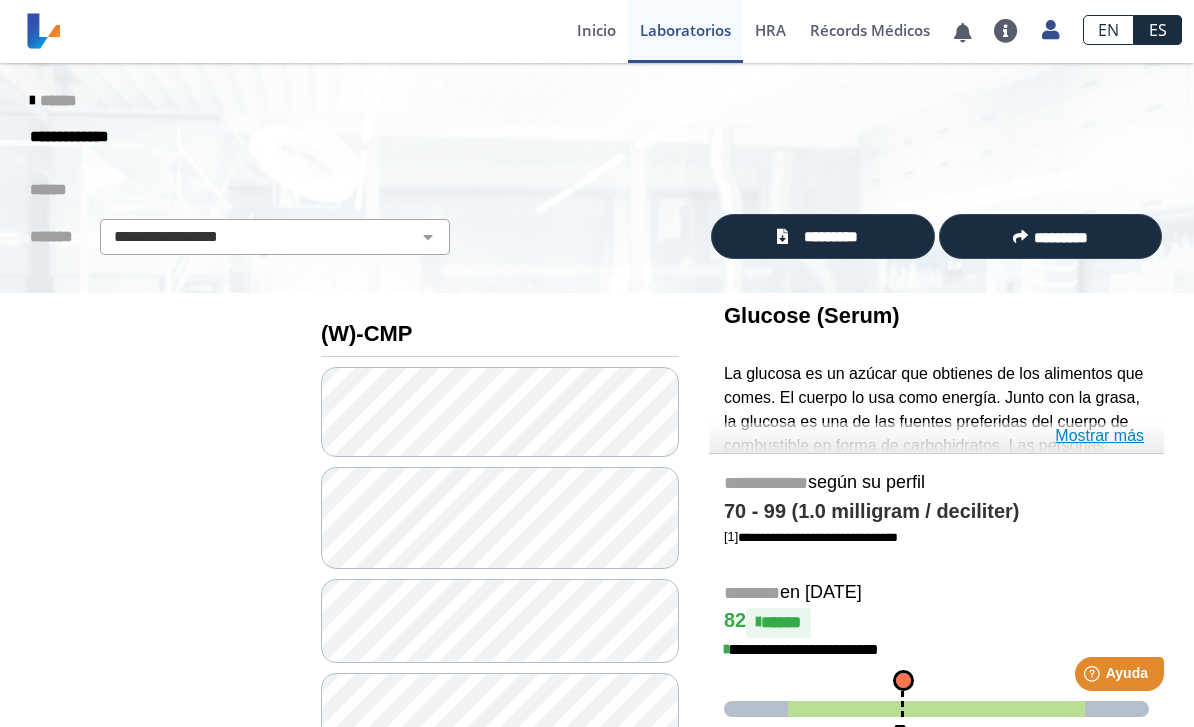 click on "Mostrar más" 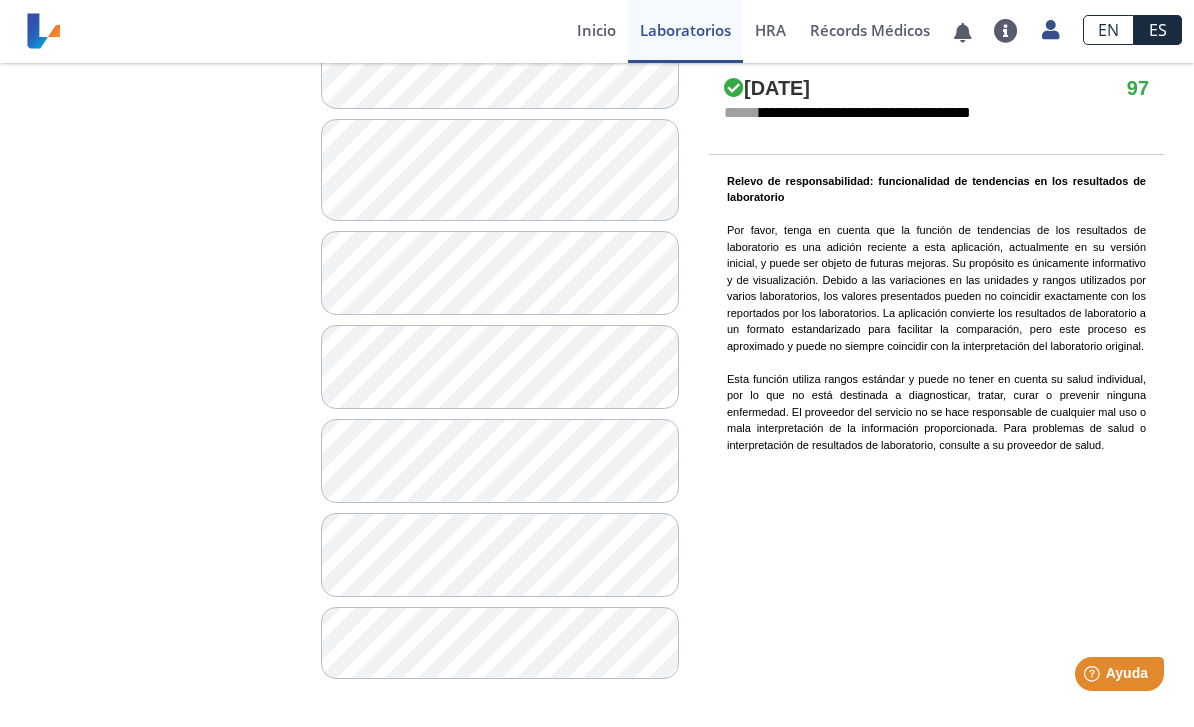 scroll, scrollTop: 1429, scrollLeft: 0, axis: vertical 